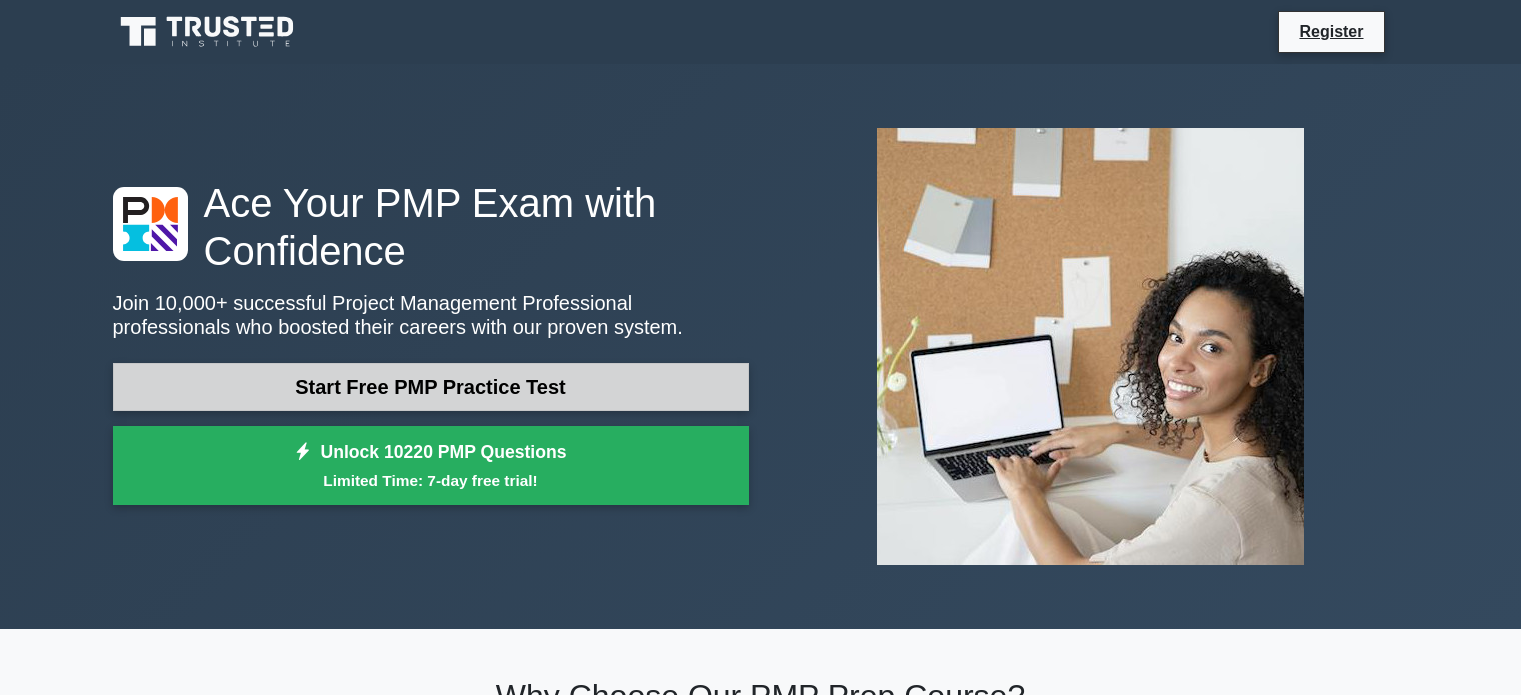 scroll, scrollTop: 0, scrollLeft: 0, axis: both 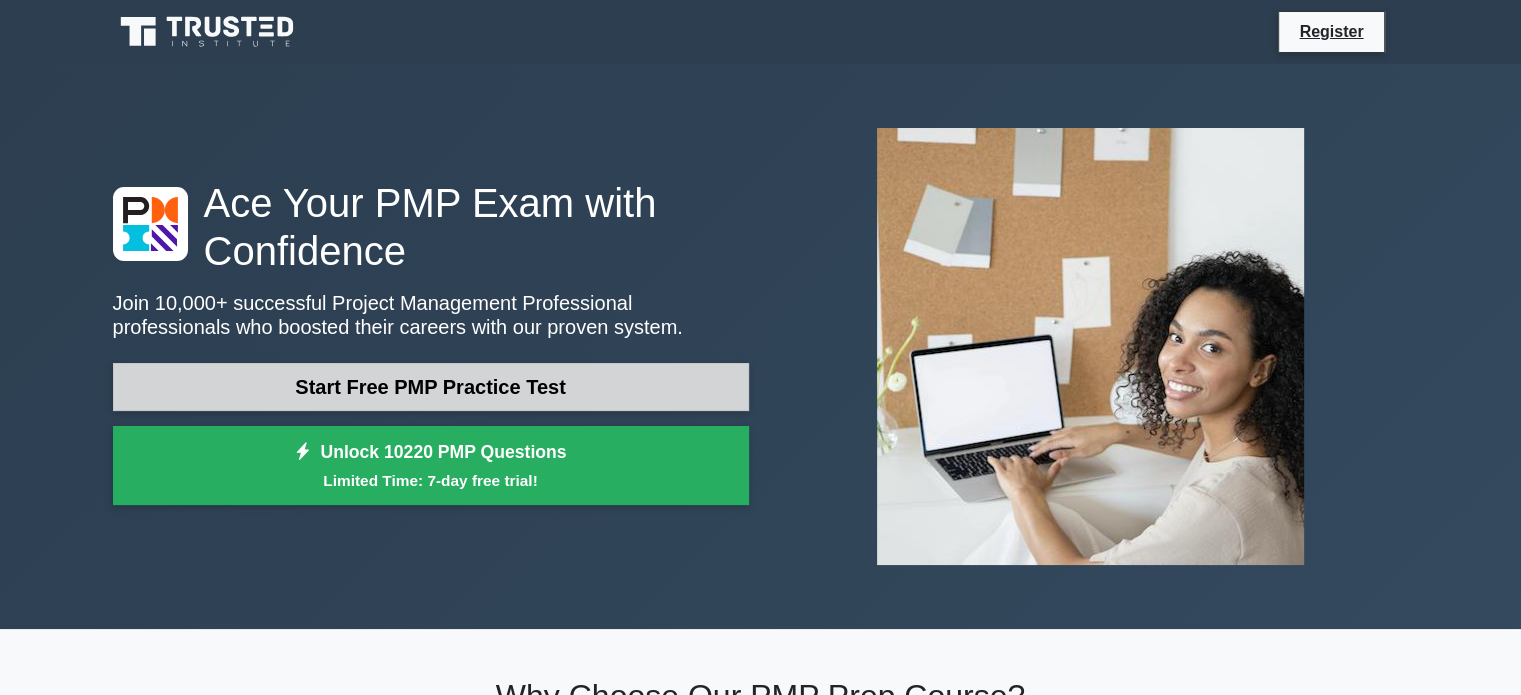 click on "Start Free PMP Practice Test" at bounding box center [431, 387] 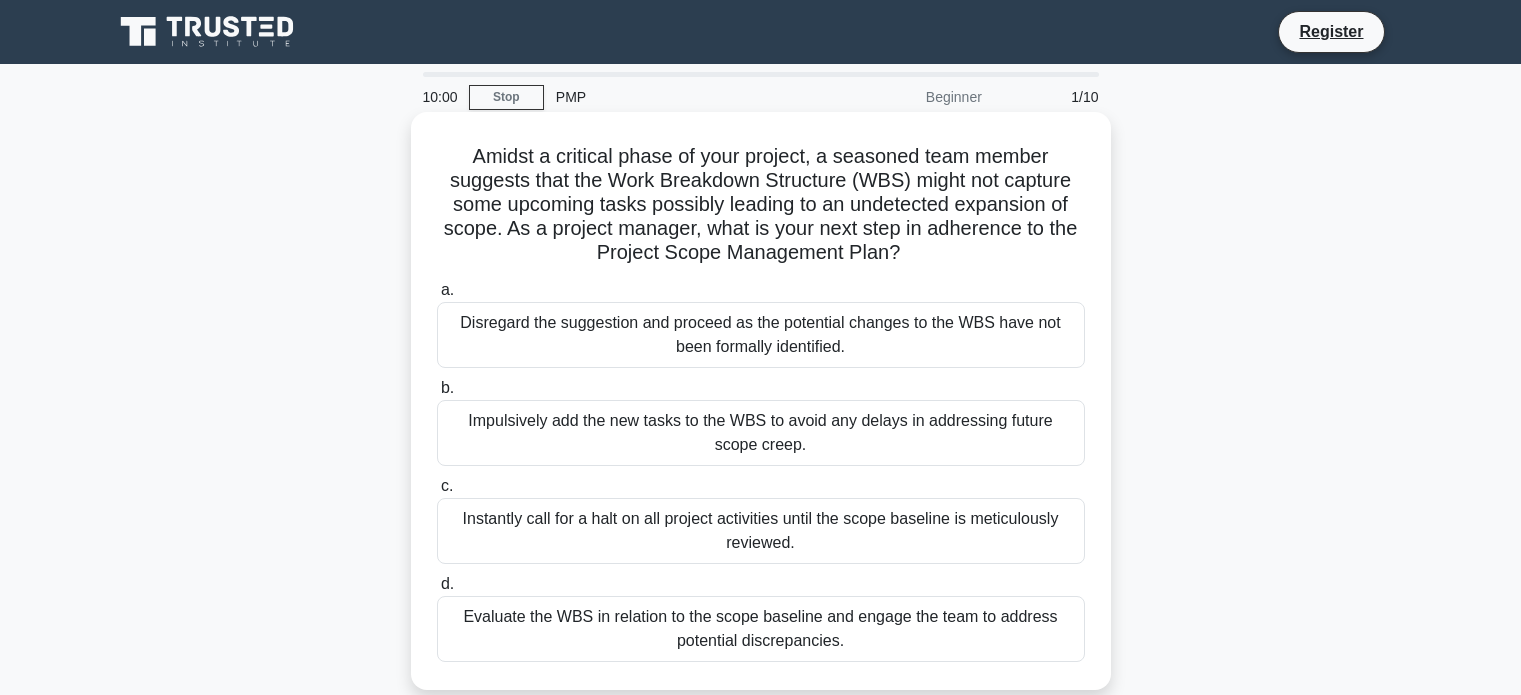 scroll, scrollTop: 0, scrollLeft: 0, axis: both 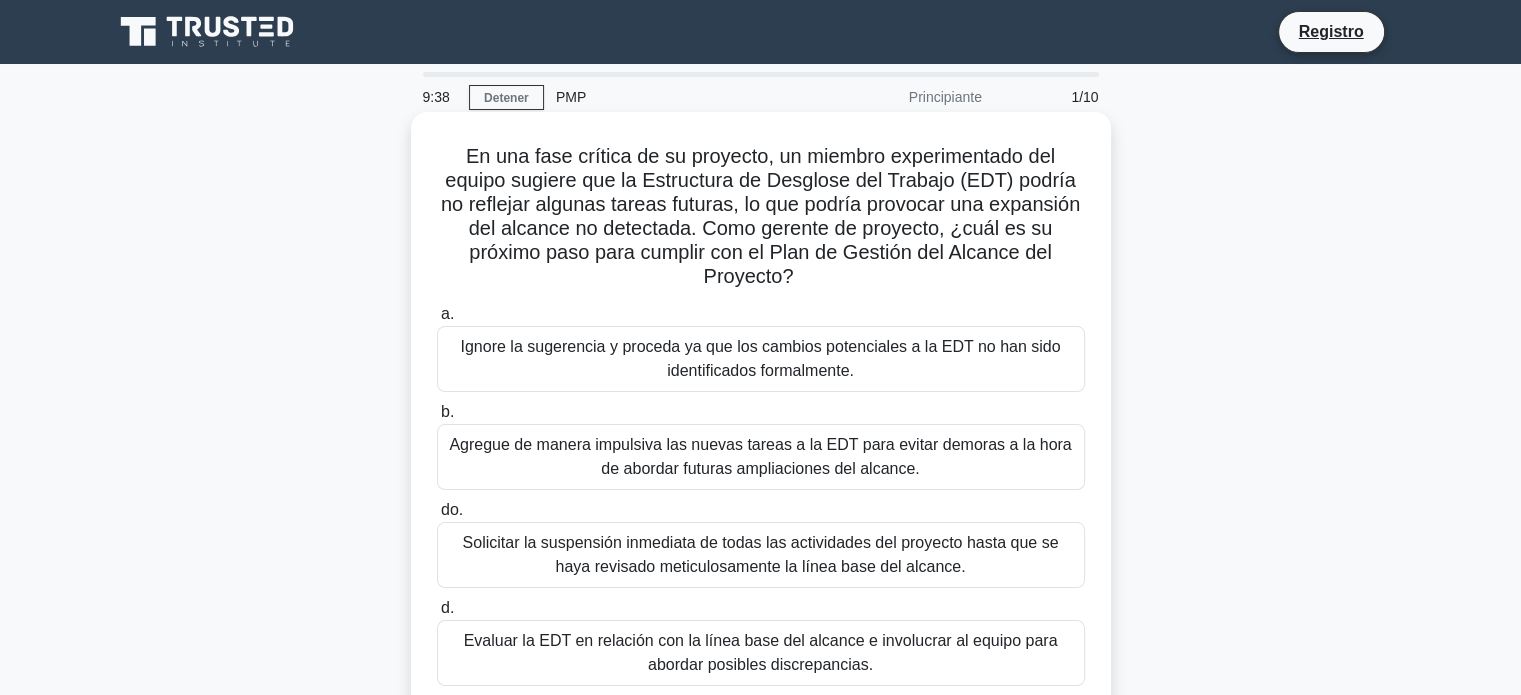 drag, startPoint x: 460, startPoint y: 153, endPoint x: 1072, endPoint y: 291, distance: 627.3659 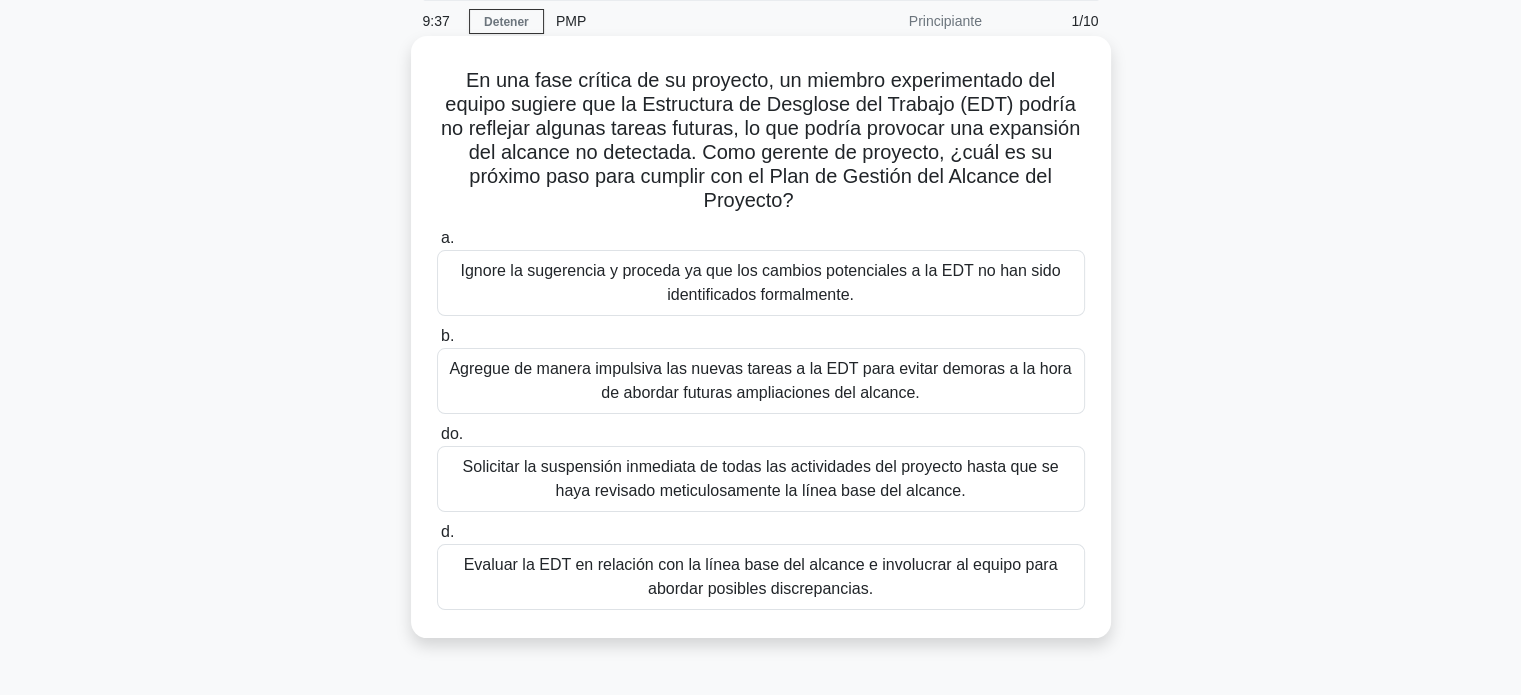 scroll, scrollTop: 100, scrollLeft: 0, axis: vertical 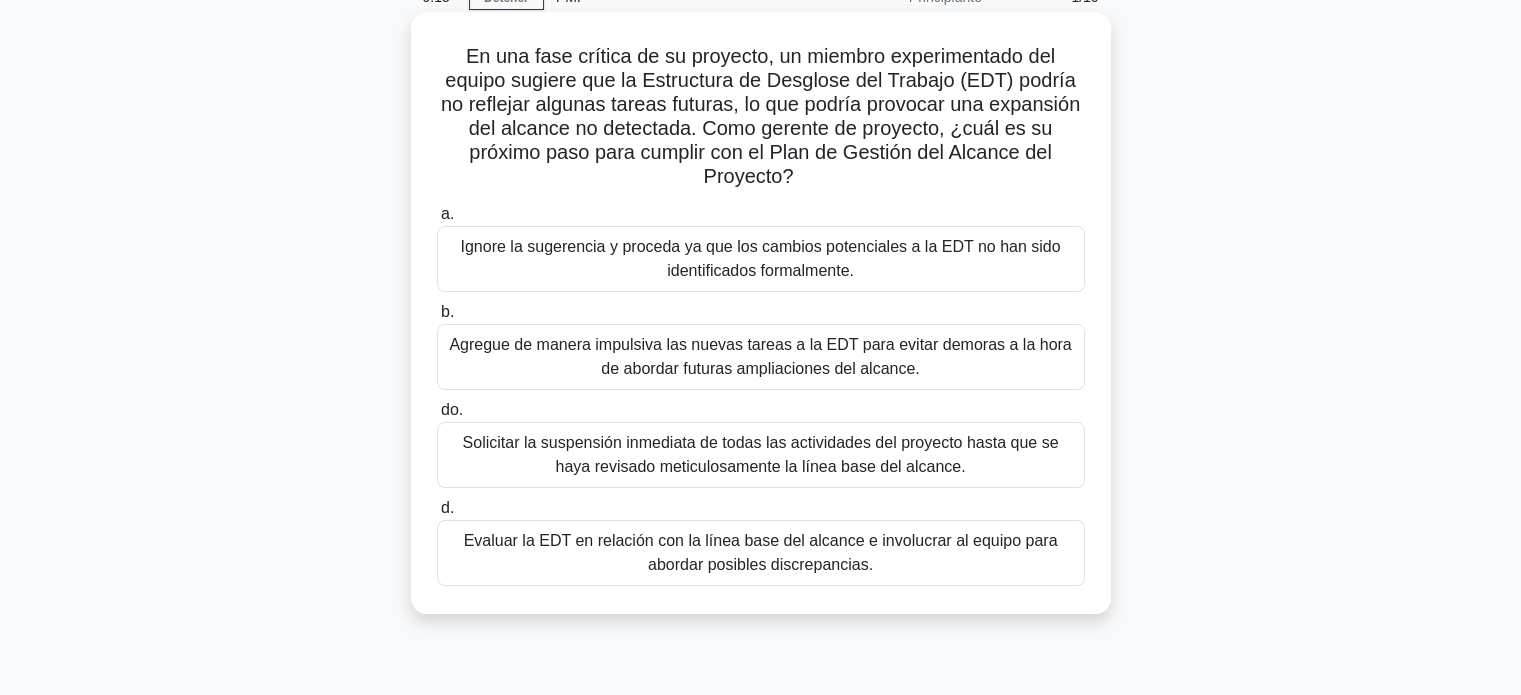 click on "Evaluar la EDT en relación con la línea base del alcance e involucrar al equipo para abordar posibles discrepancias." at bounding box center (761, 552) 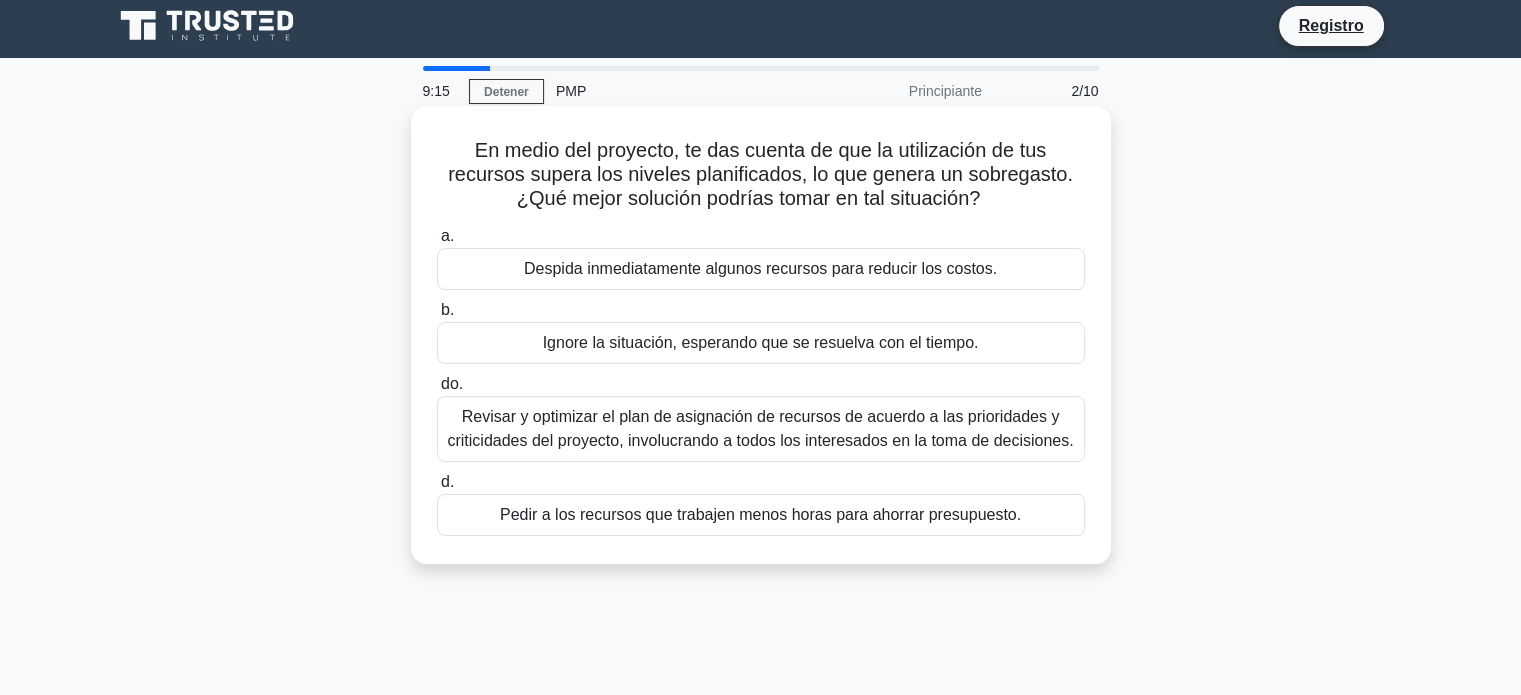 scroll, scrollTop: 0, scrollLeft: 0, axis: both 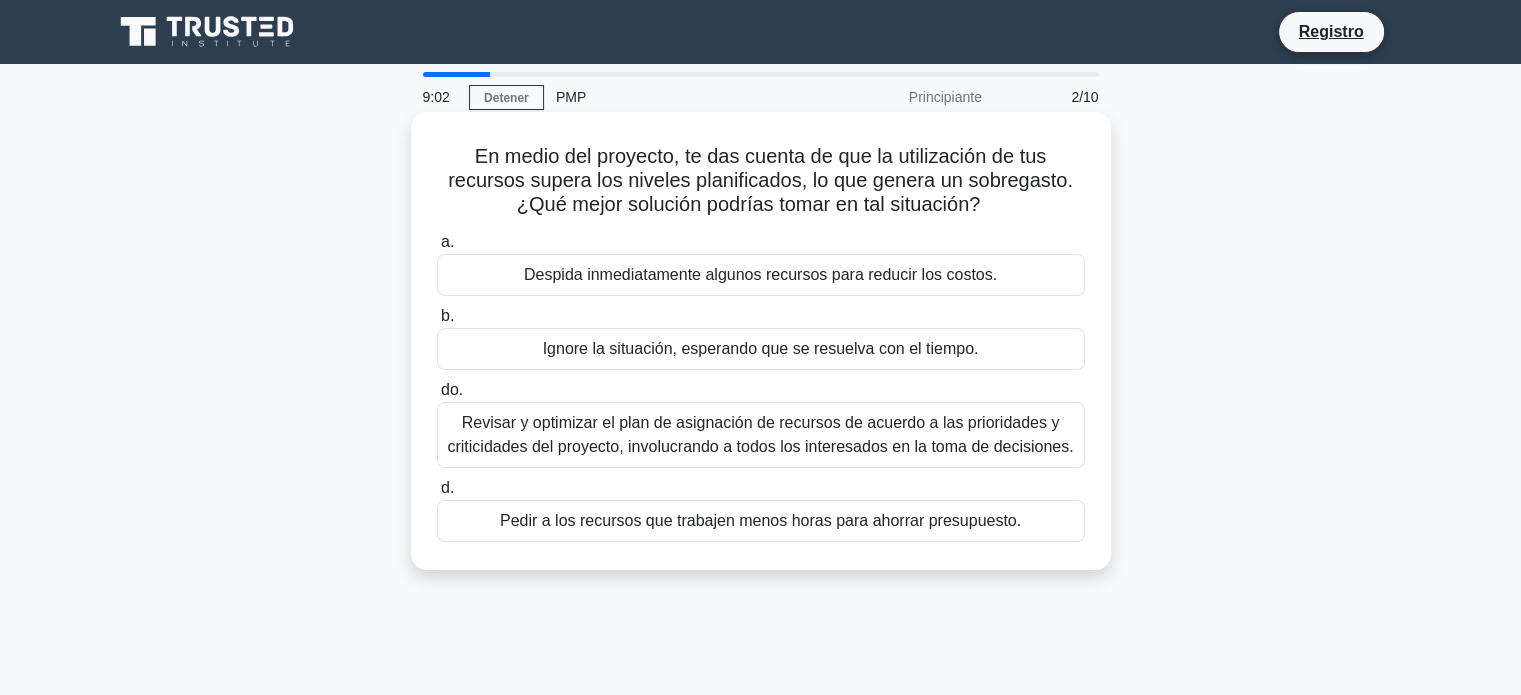 drag, startPoint x: 467, startPoint y: 159, endPoint x: 824, endPoint y: 229, distance: 363.79803 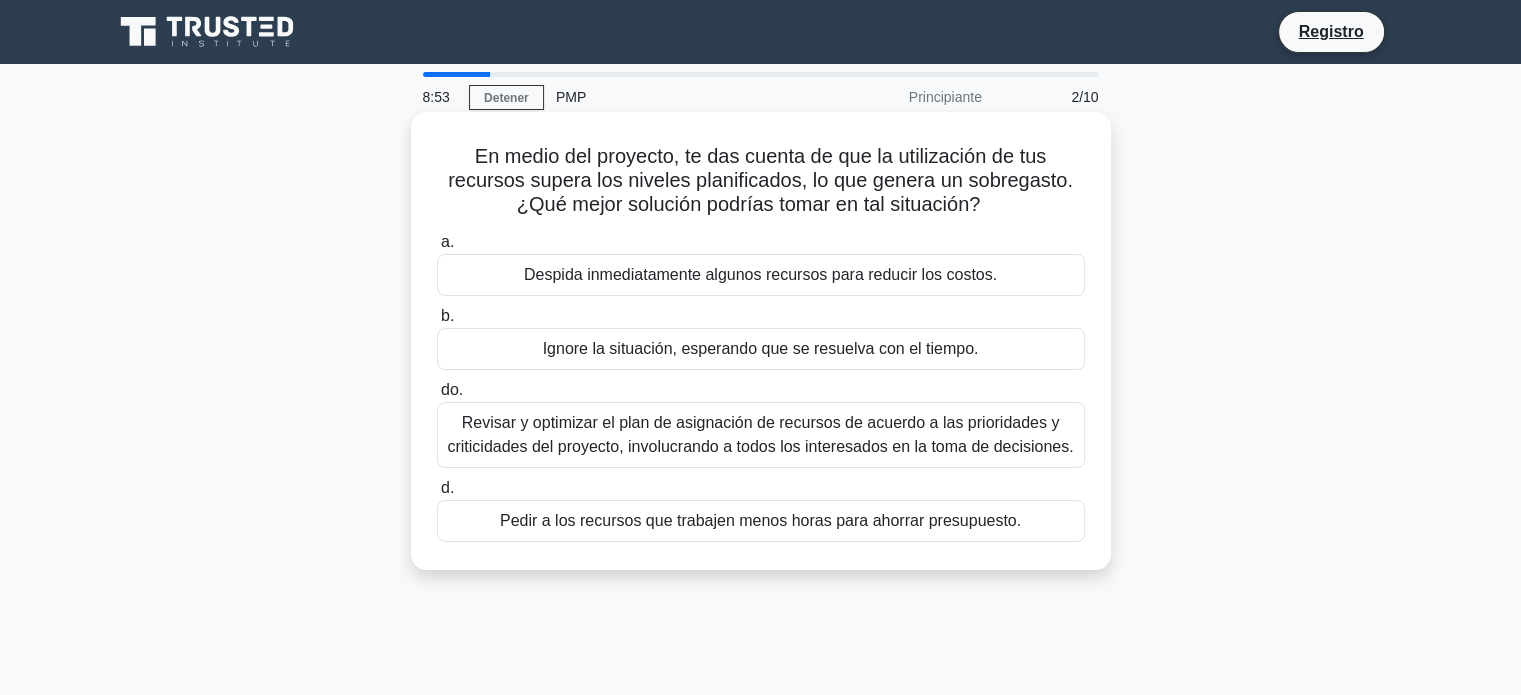 click on "Revisar y optimizar el plan de asignación de recursos de acuerdo a las prioridades y criticidades del proyecto, involucrando a todos los interesados en la toma de decisiones." at bounding box center [760, 434] 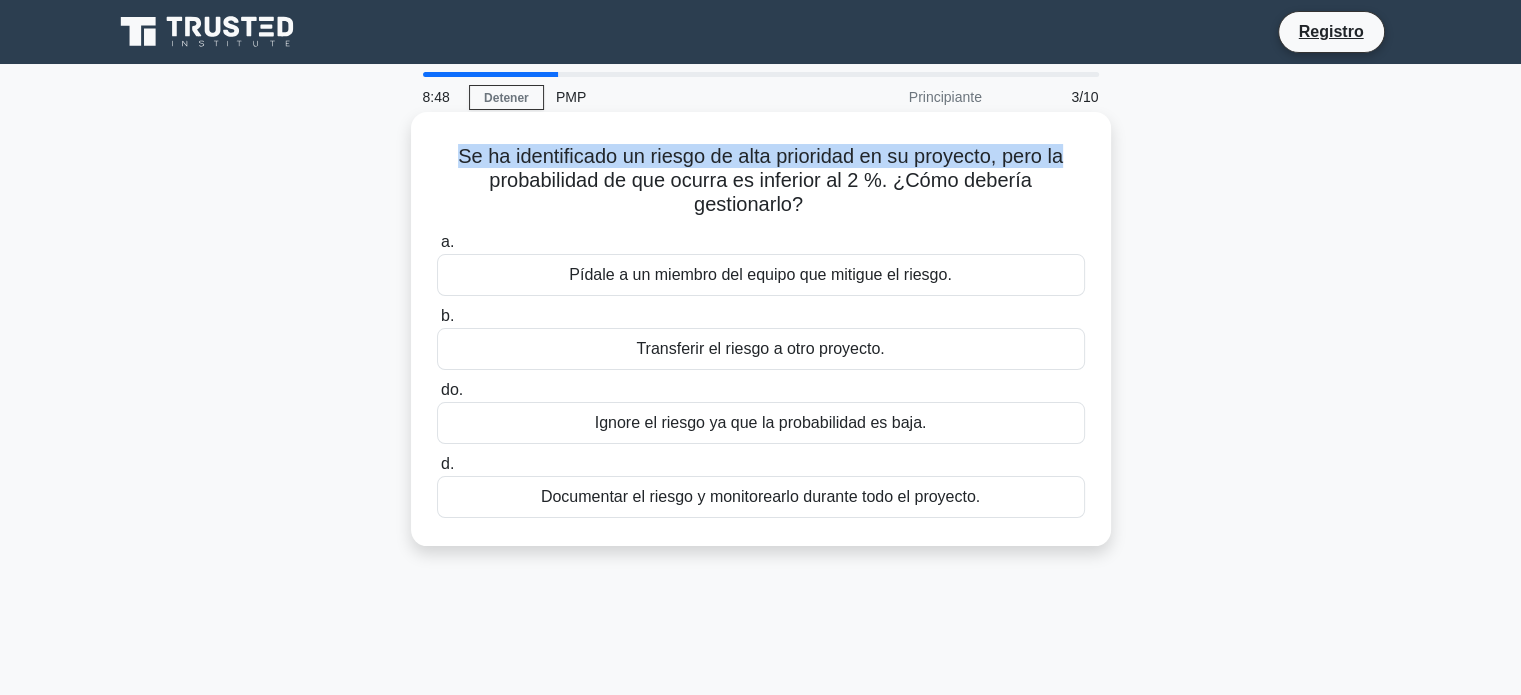 drag, startPoint x: 432, startPoint y: 151, endPoint x: 1071, endPoint y: 152, distance: 639.0008 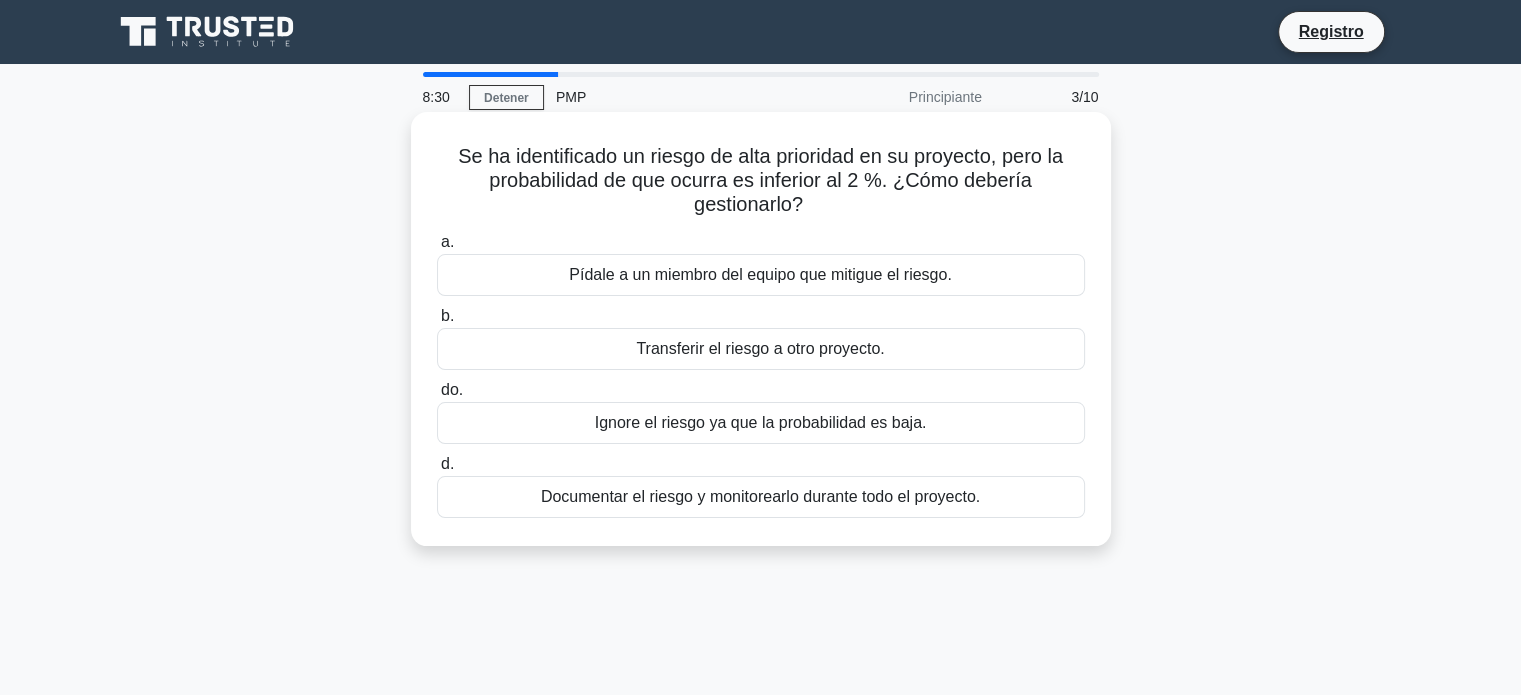 click on "Documentar el riesgo y monitorearlo durante todo el proyecto." at bounding box center [760, 496] 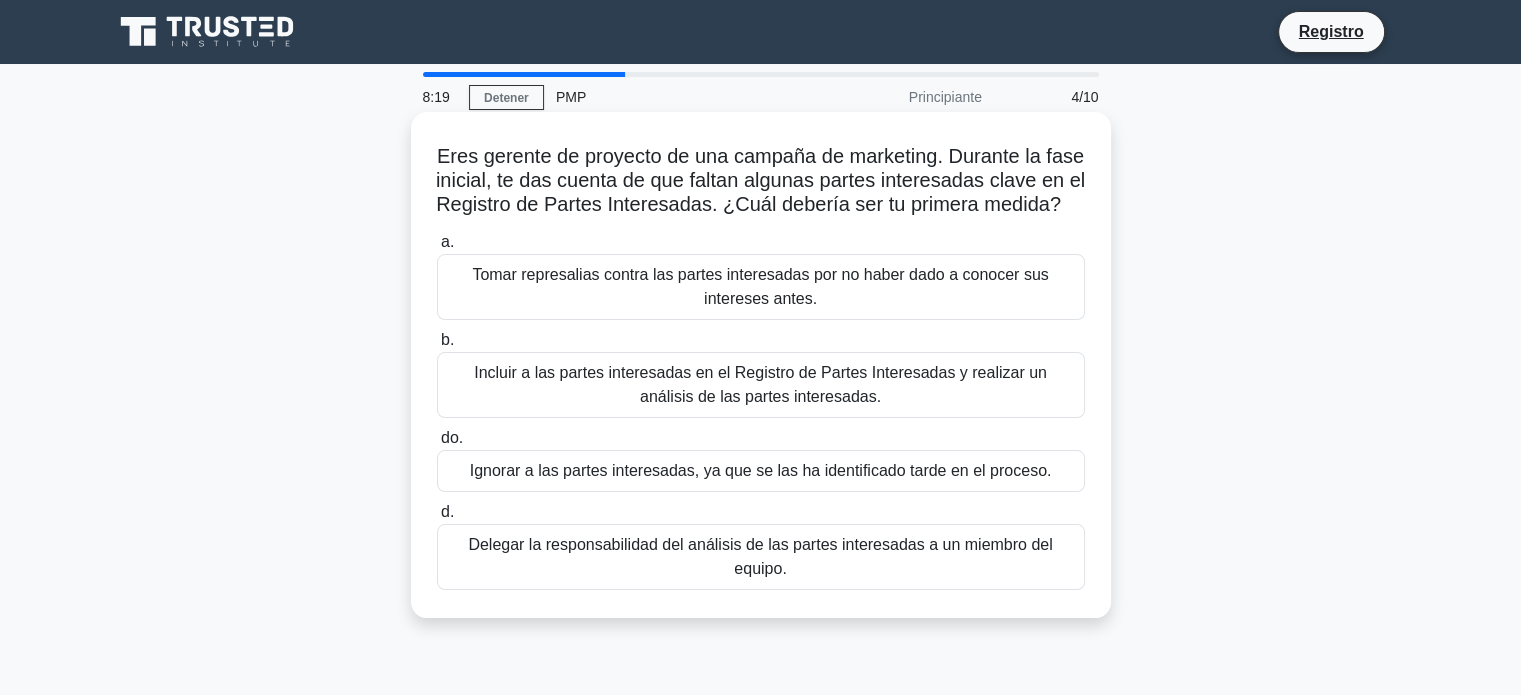 drag, startPoint x: 587, startPoint y: 164, endPoint x: 1053, endPoint y: 242, distance: 472.48282 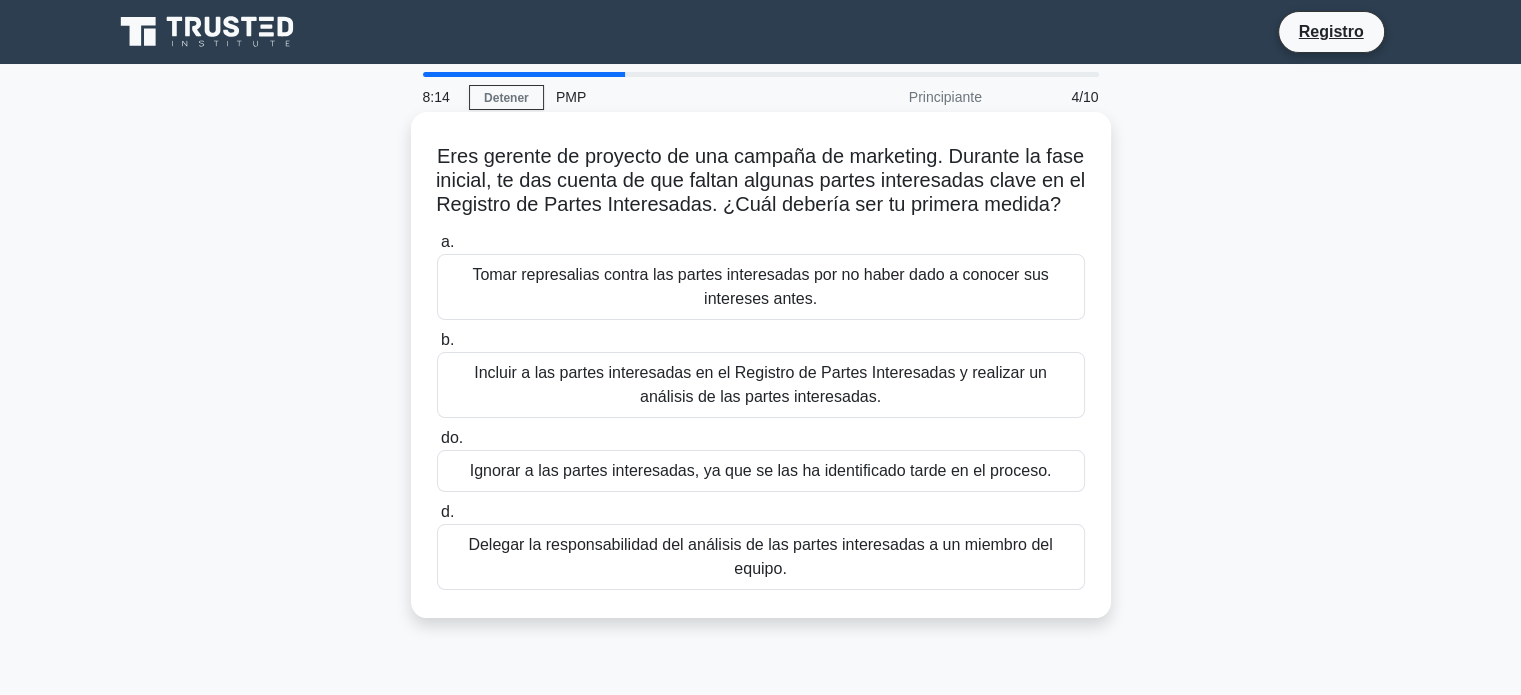 click on "Delegar la responsabilidad del análisis de las partes interesadas a un miembro del equipo." at bounding box center (760, 556) 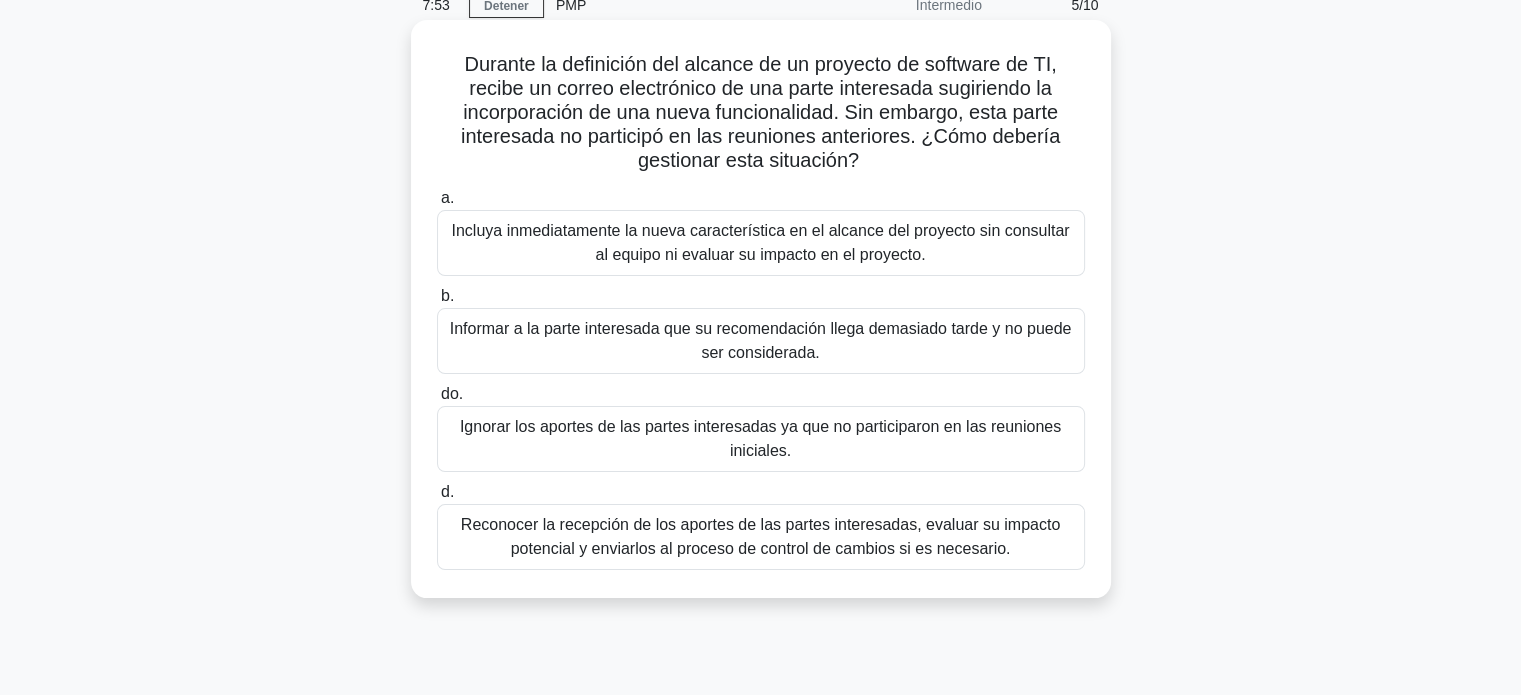 scroll, scrollTop: 100, scrollLeft: 0, axis: vertical 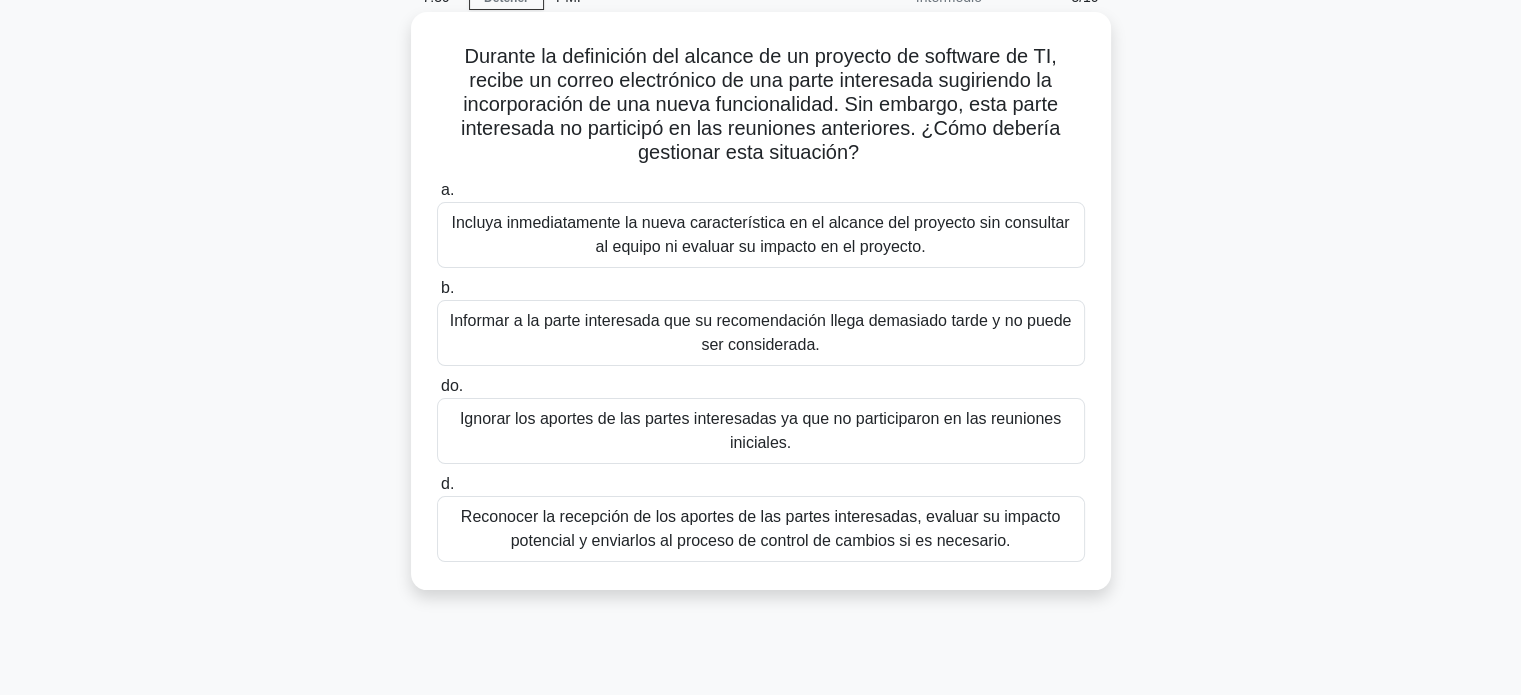 click on "Reconocer la recepción de los aportes de las partes interesadas, evaluar su impacto potencial y enviarlos al proceso de control de cambios si es necesario." at bounding box center [760, 528] 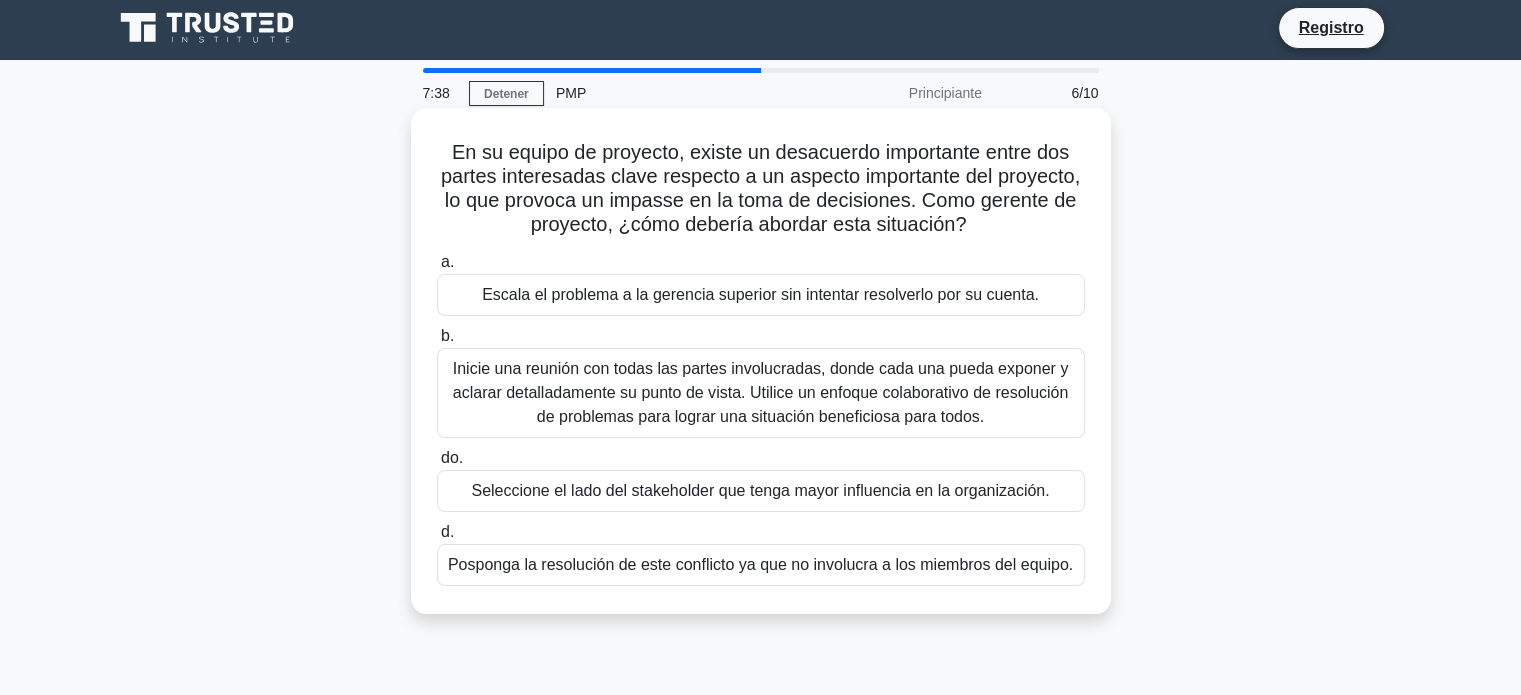 scroll, scrollTop: 0, scrollLeft: 0, axis: both 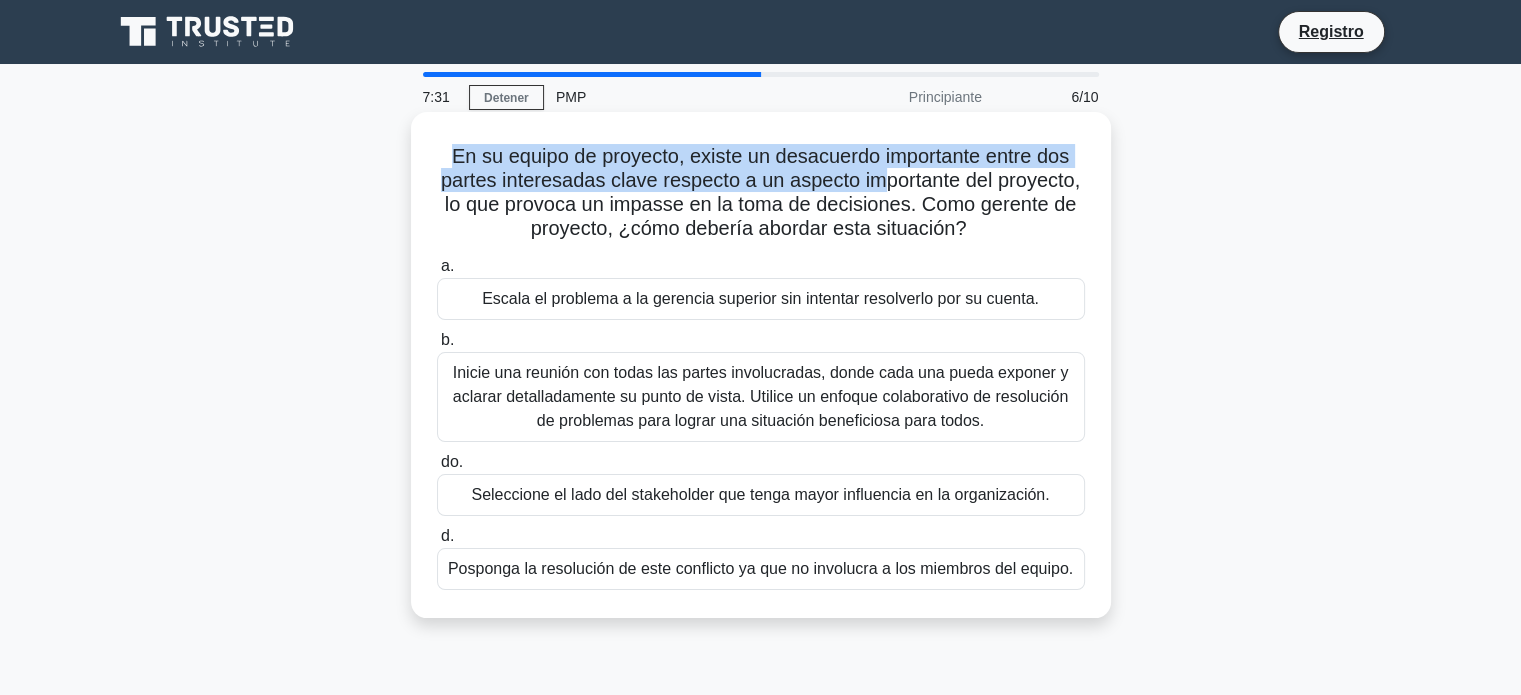 drag, startPoint x: 450, startPoint y: 149, endPoint x: 880, endPoint y: 189, distance: 431.85645 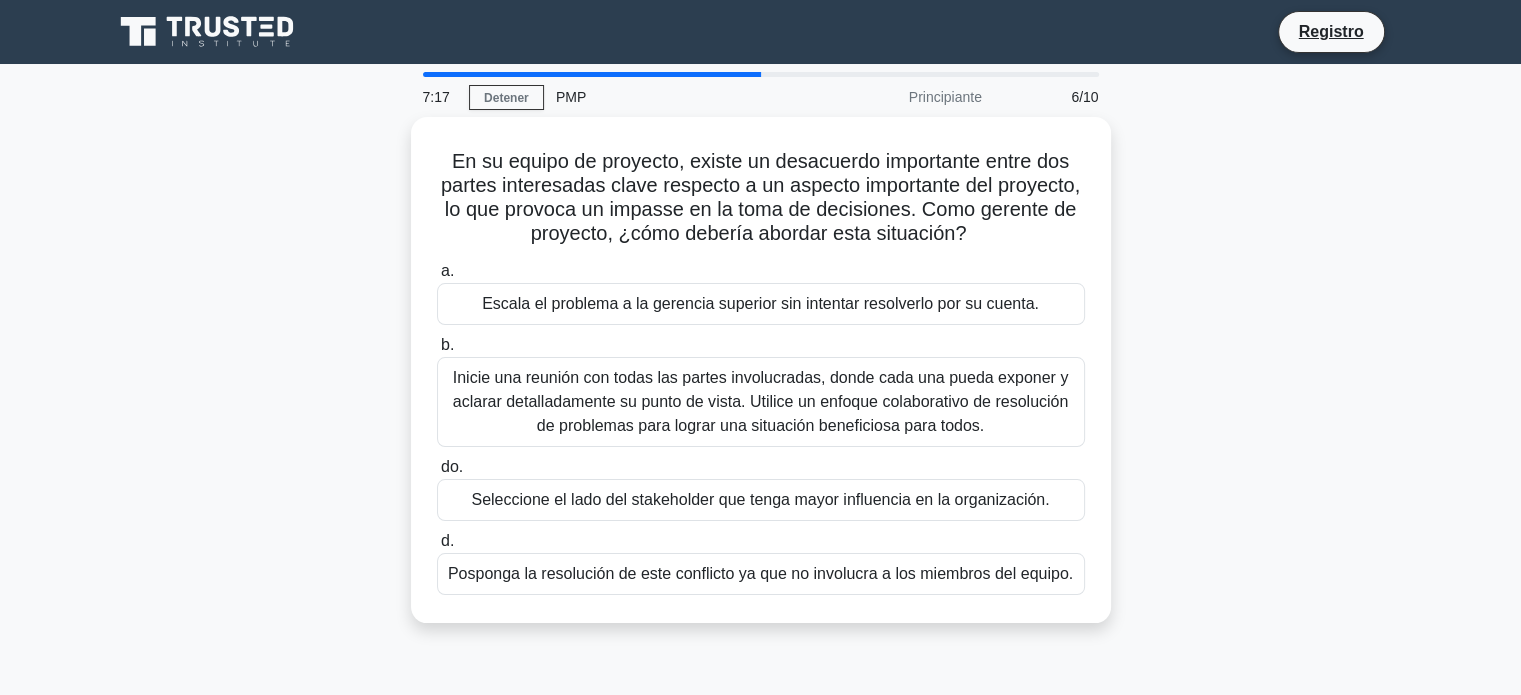 click on "En su equipo de proyecto, existe un desacuerdo importante entre dos partes interesadas clave respecto a un aspecto importante del proyecto, lo que provoca un impasse en la toma de decisiones. Como gerente de proyecto, ¿cómo debería abordar esta situación?
.spinner_0XTQ{transform-origin:center;animation:spinner_y6GP .75s linear infinite}@keyframes spinner_y6GP{100%{transform:rotate(360deg)}}
a.
b. do. d." at bounding box center (761, 382) 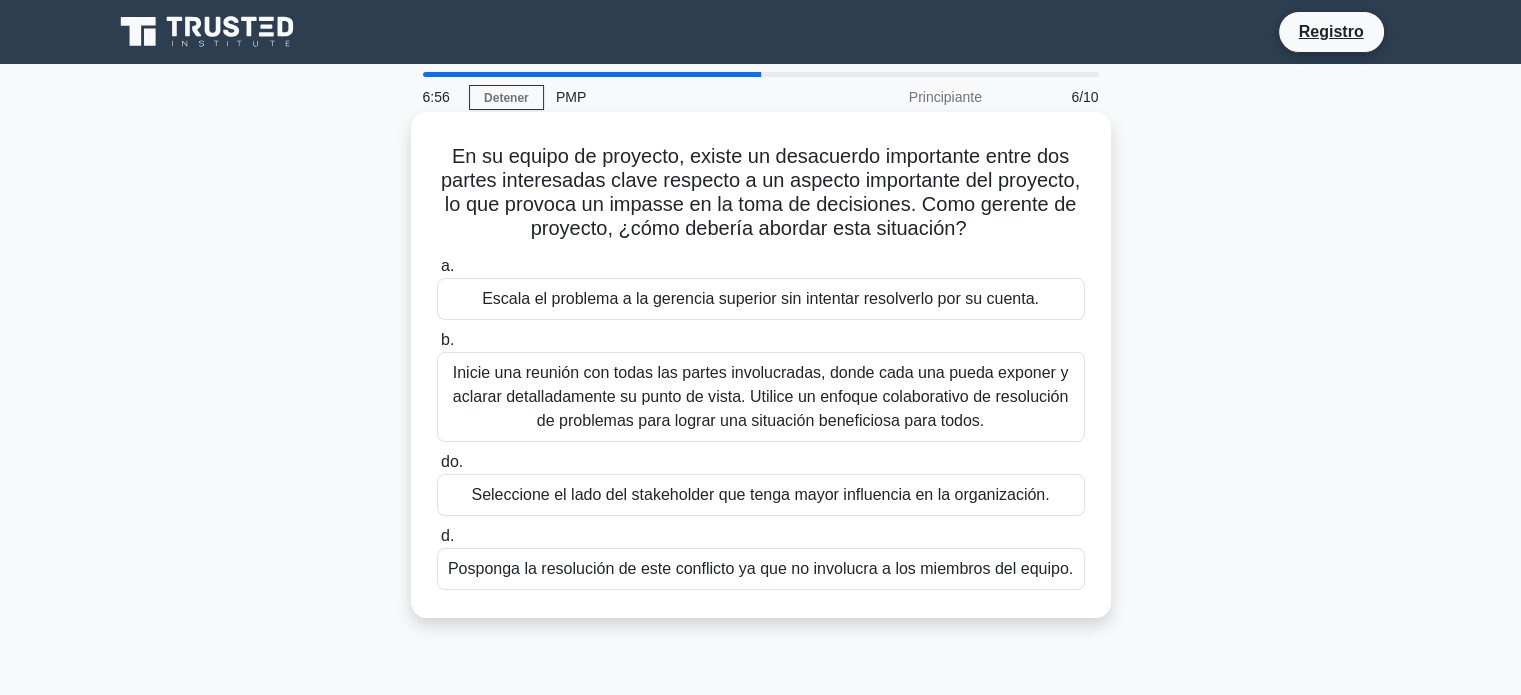 click on "Inicie una reunión con todas las partes involucradas, donde cada una pueda exponer y aclarar detalladamente su punto de vista. Utilice un enfoque colaborativo de resolución de problemas para lograr una situación beneficiosa para todos." at bounding box center [761, 396] 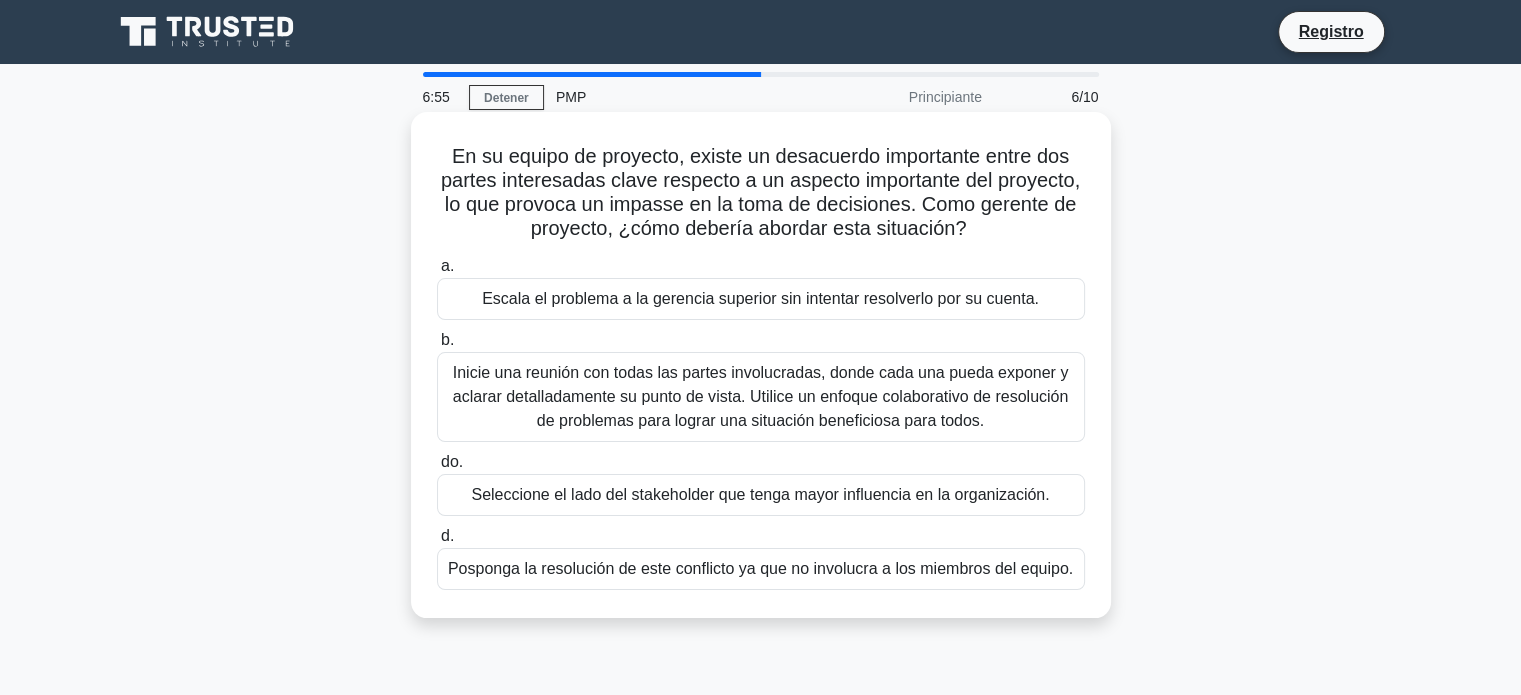 click on "Inicie una reunión con todas las partes involucradas, donde cada una pueda exponer y aclarar detalladamente su punto de vista. Utilice un enfoque colaborativo de resolución de problemas para lograr una situación beneficiosa para todos." at bounding box center [761, 396] 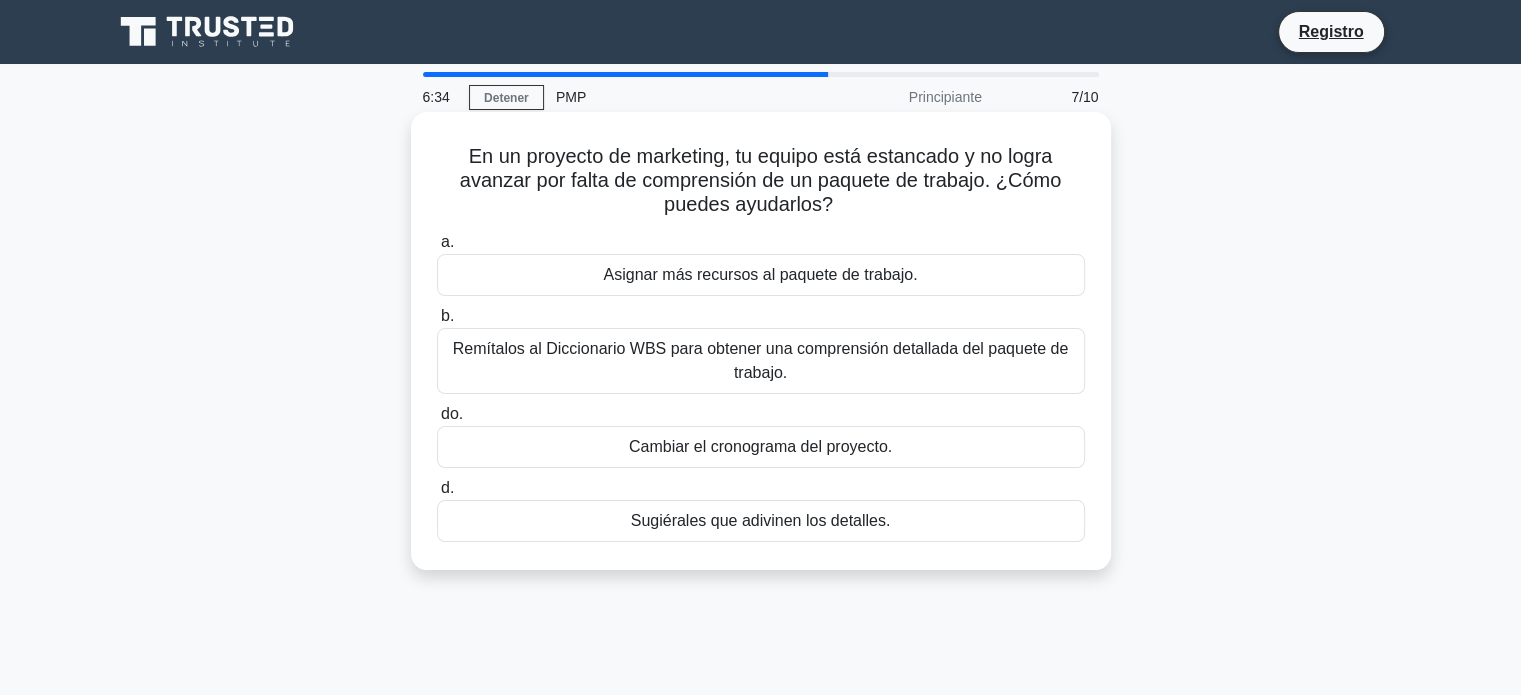 click on "Remítalos al Diccionario WBS para obtener una comprensión detallada del paquete de trabajo." at bounding box center (761, 361) 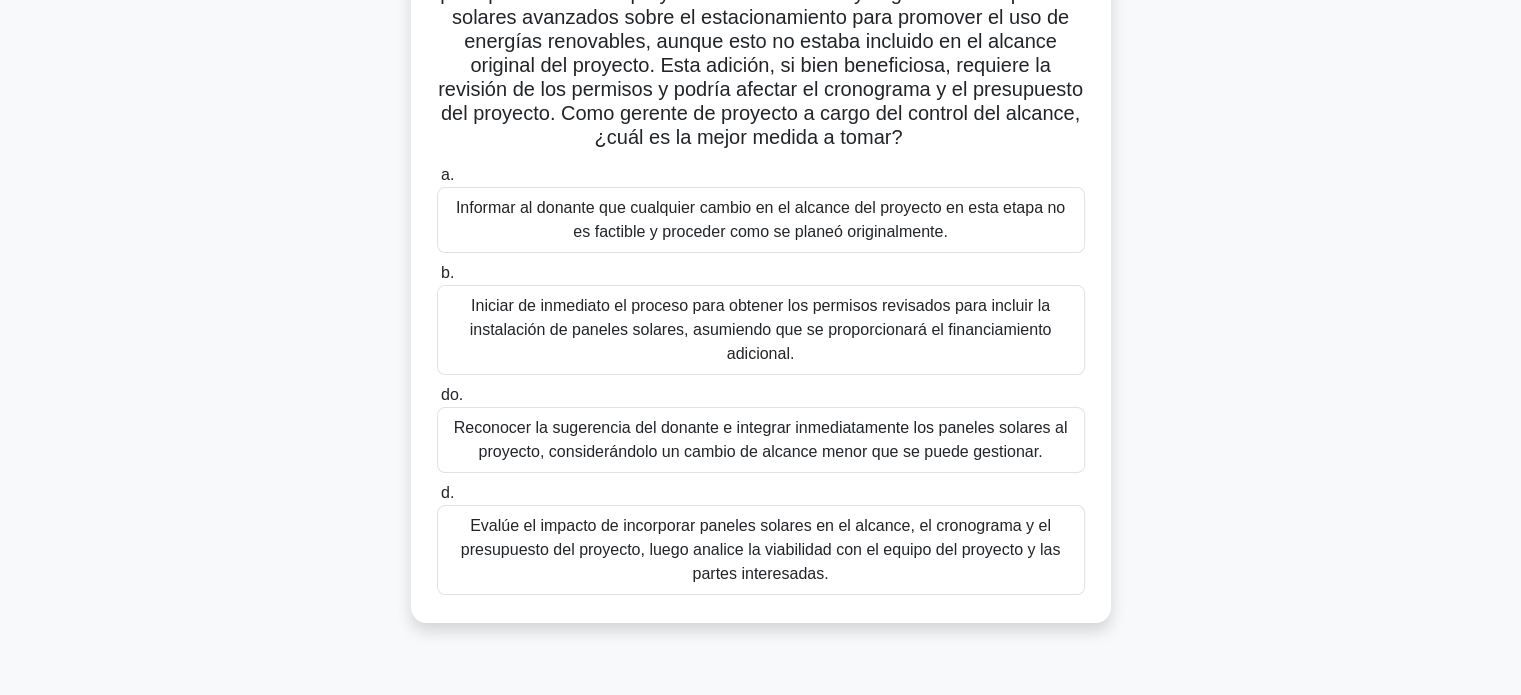 scroll, scrollTop: 200, scrollLeft: 0, axis: vertical 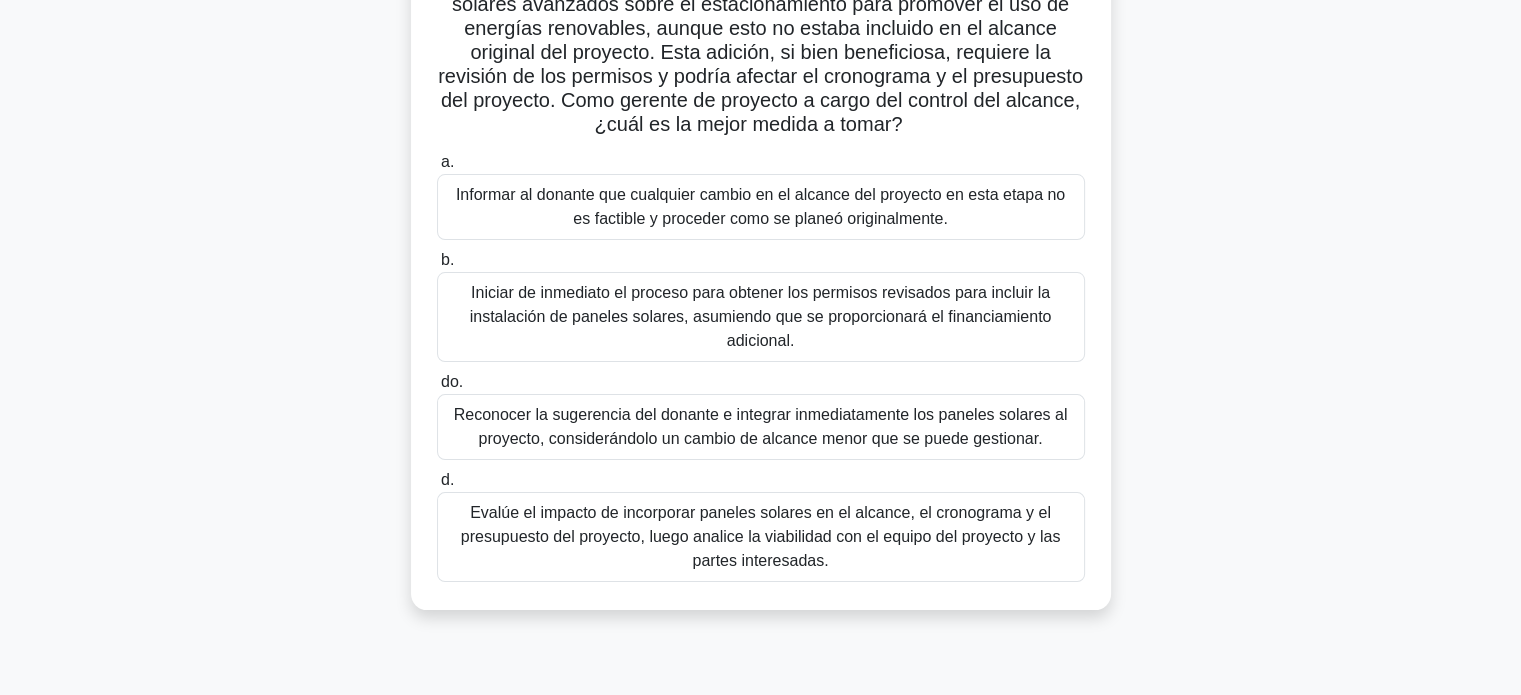 click on "Iniciar de inmediato el proceso para obtener los permisos revisados para incluir la instalación de paneles solares, asumiendo que se proporcionará el financiamiento adicional." at bounding box center [761, 316] 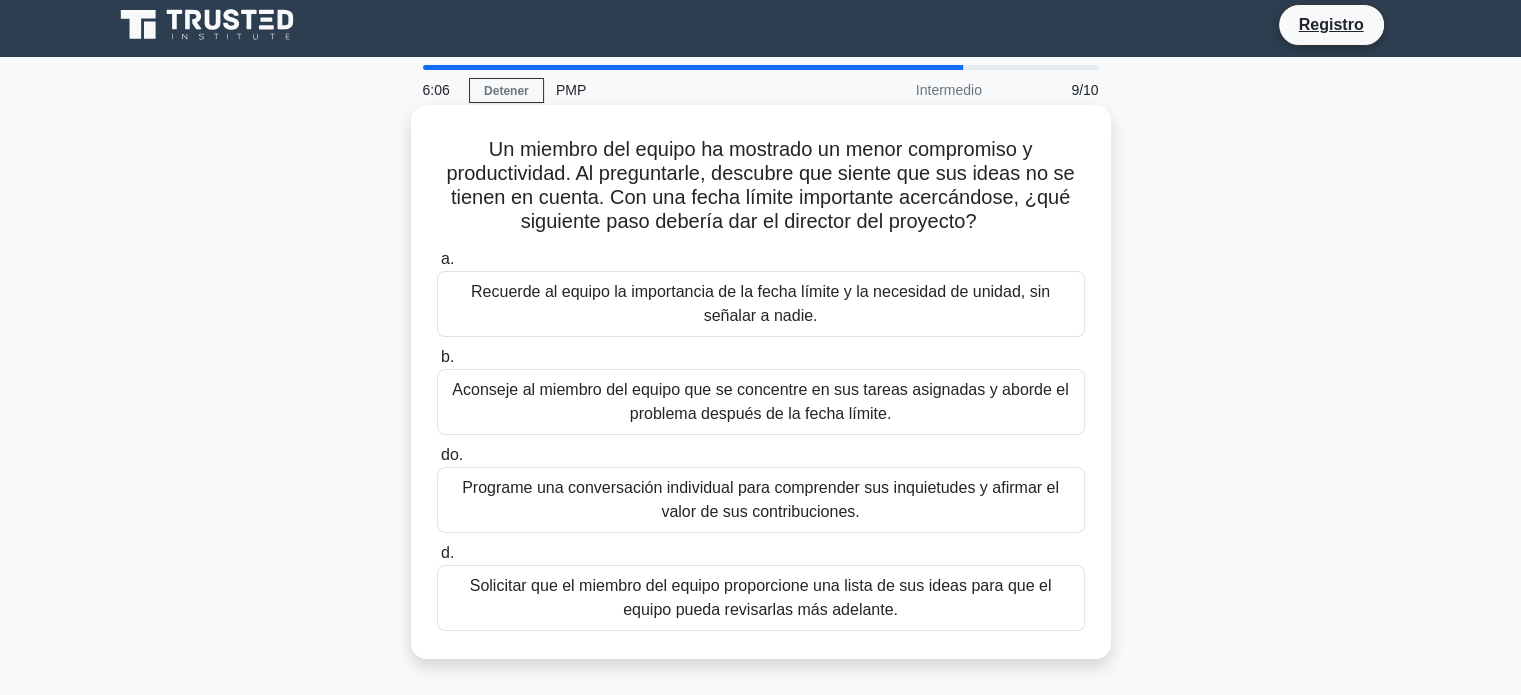 scroll, scrollTop: 0, scrollLeft: 0, axis: both 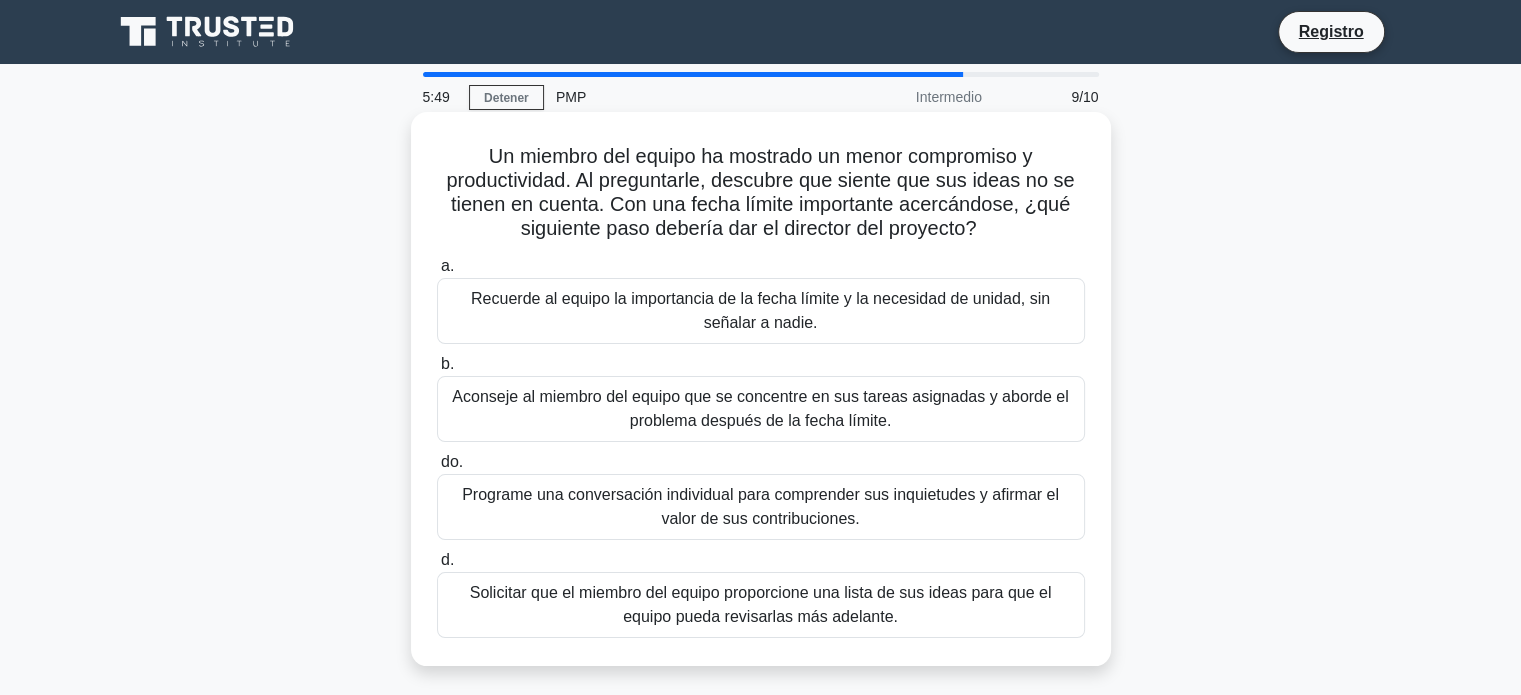 click on "Programe una conversación individual para comprender sus inquietudes y afirmar el valor de sus contribuciones." at bounding box center (760, 506) 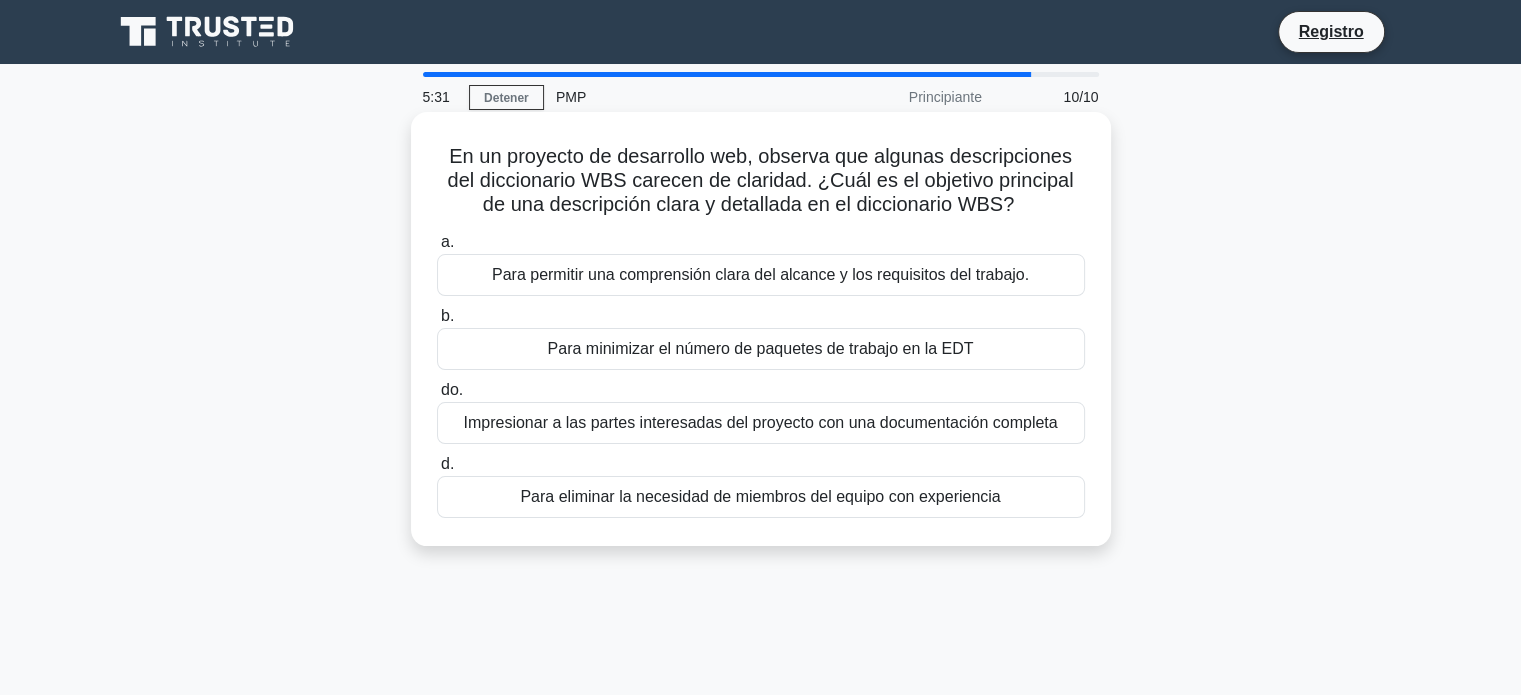 click on "Para permitir una comprensión clara del alcance y los requisitos del trabajo." at bounding box center (760, 274) 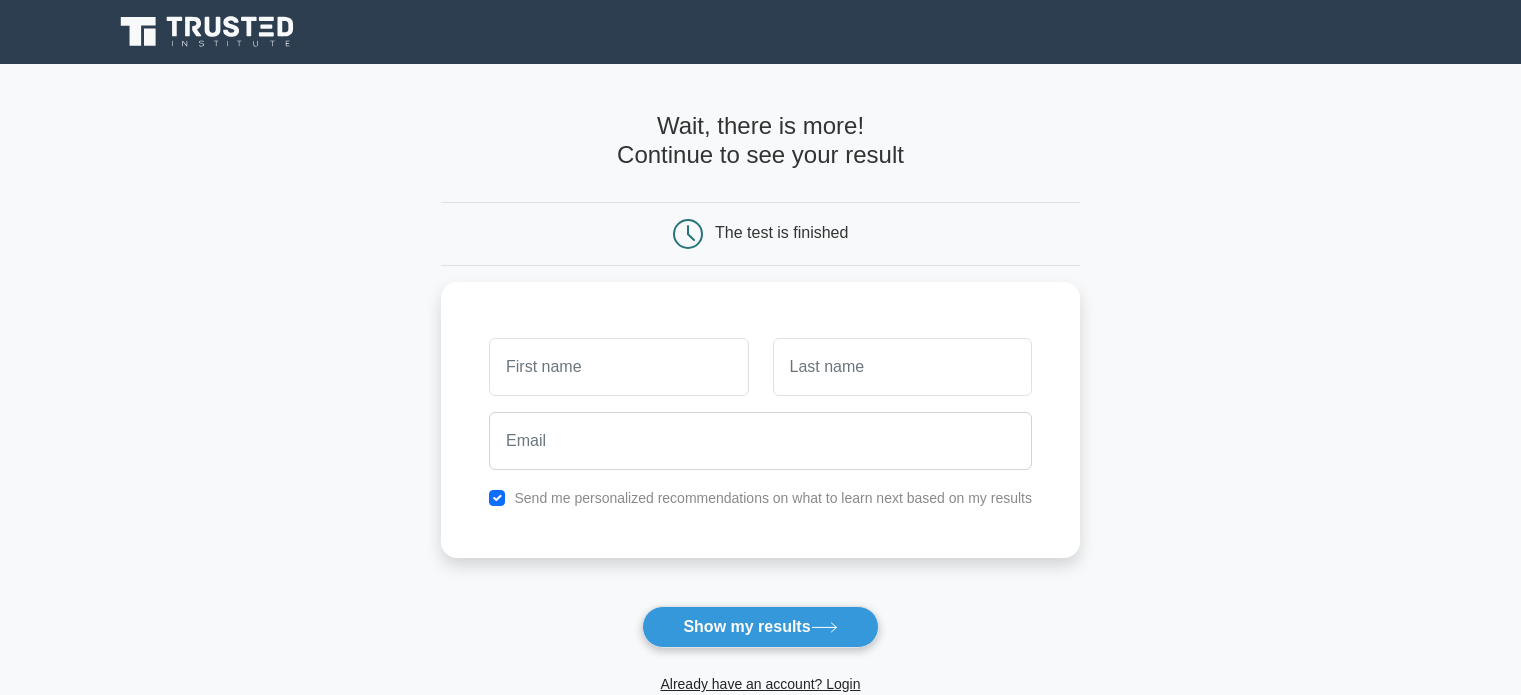 scroll, scrollTop: 0, scrollLeft: 0, axis: both 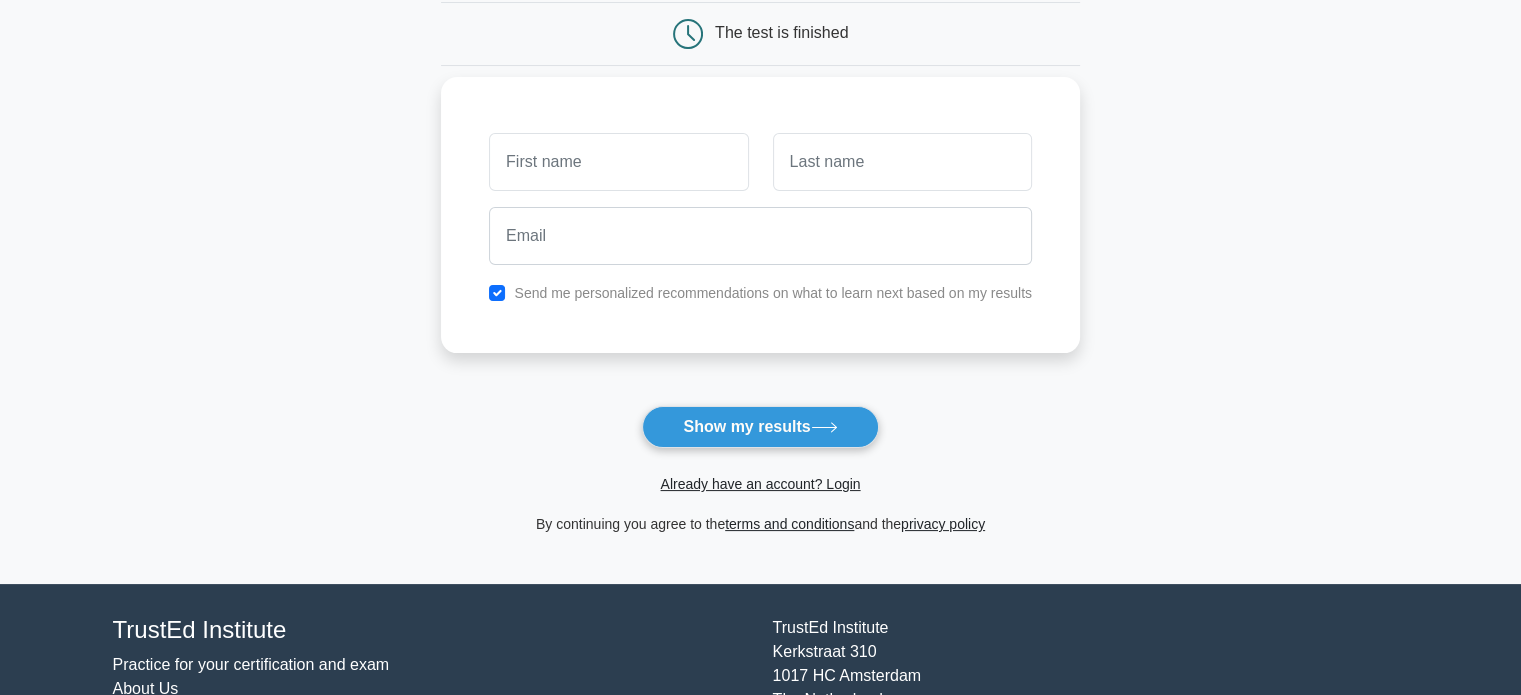 click at bounding box center (618, 162) 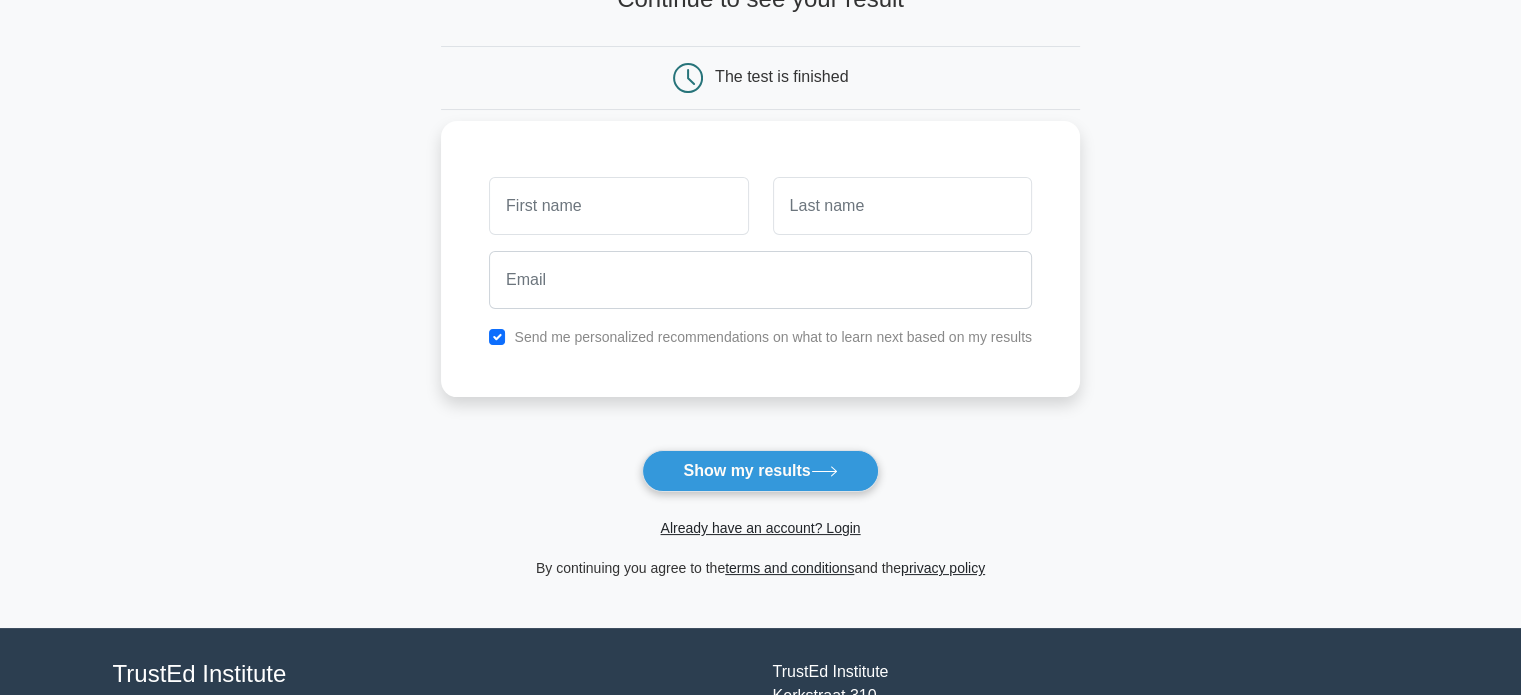 scroll, scrollTop: 100, scrollLeft: 0, axis: vertical 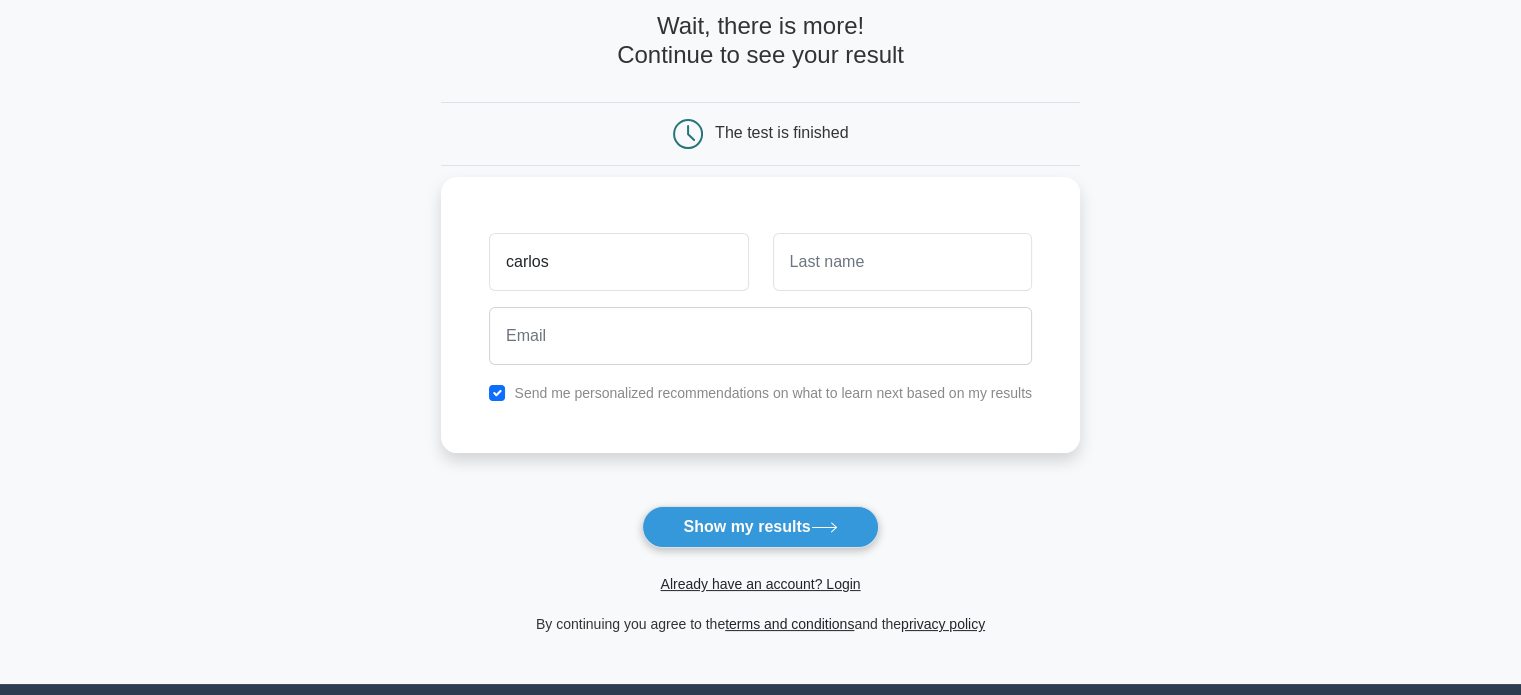 type on "carlos" 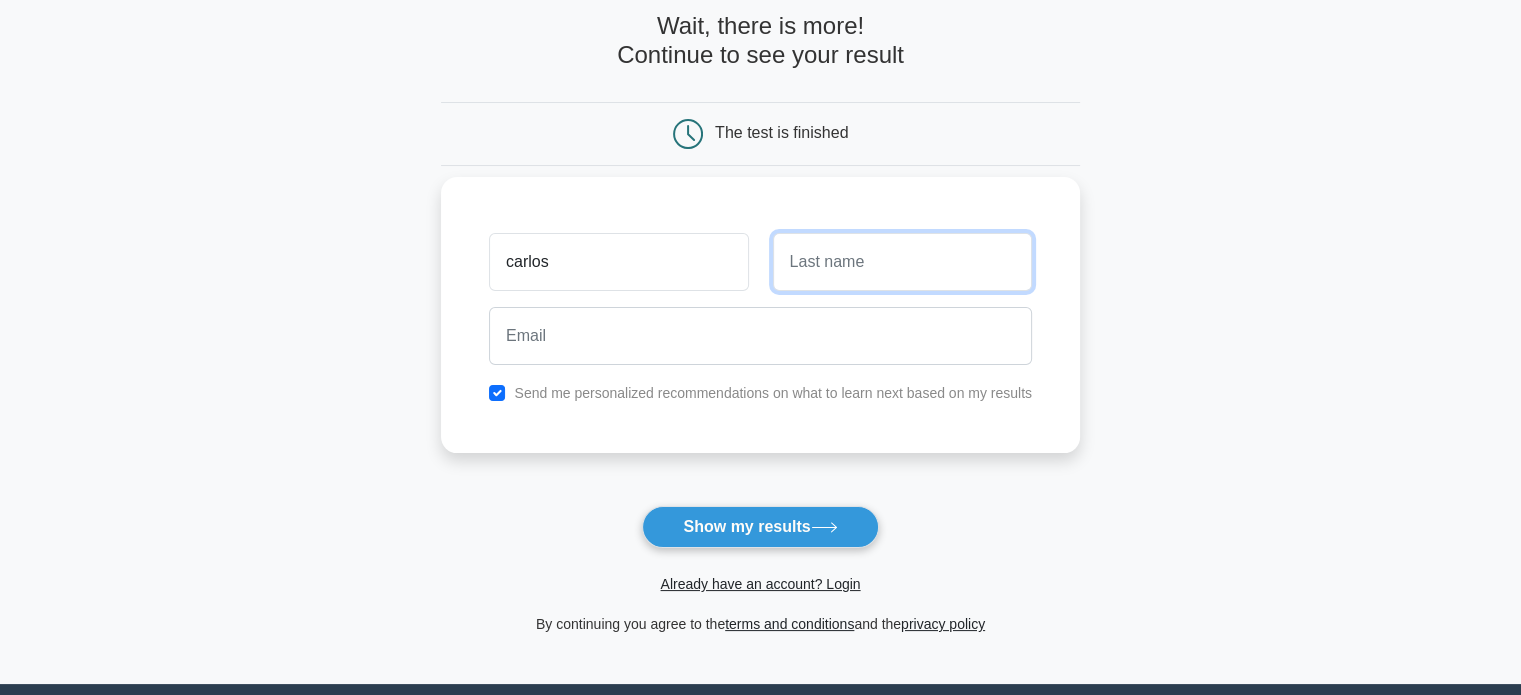 click at bounding box center [902, 262] 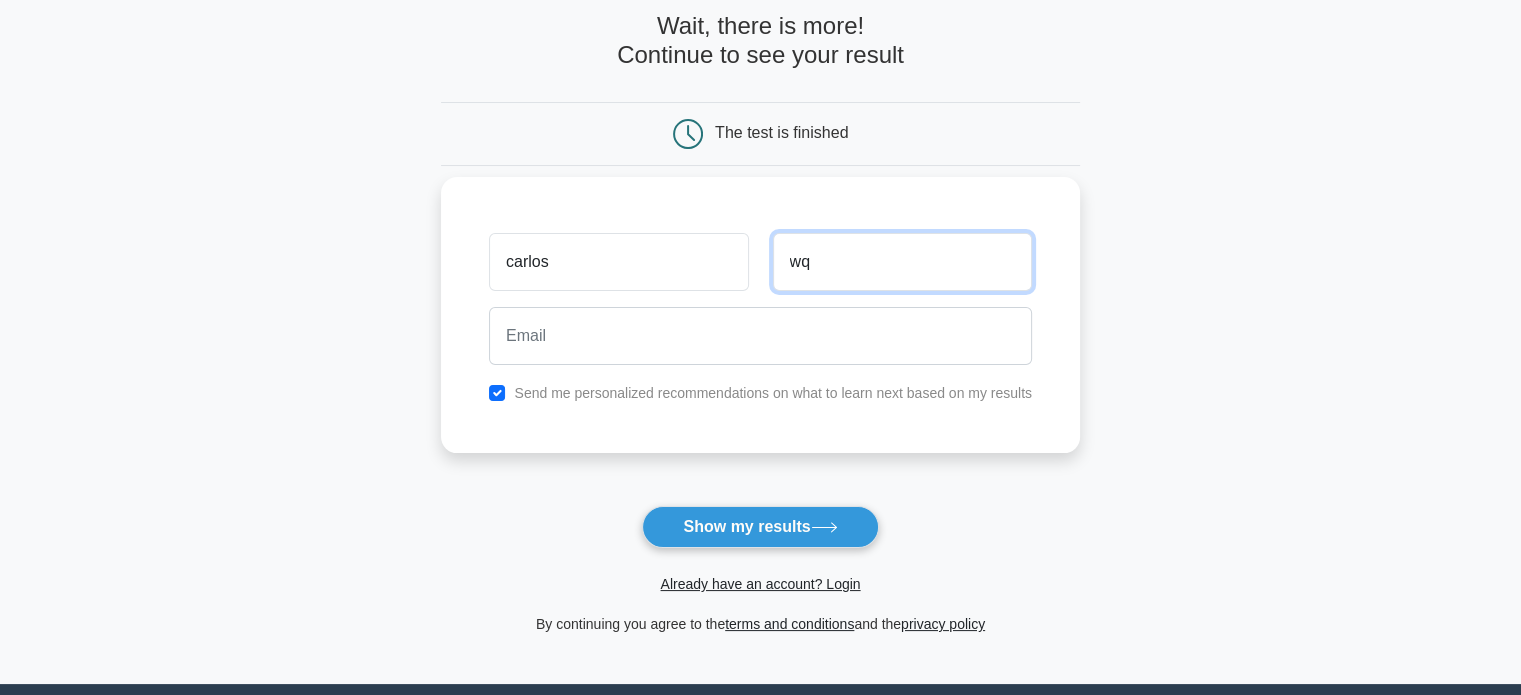 type on "w" 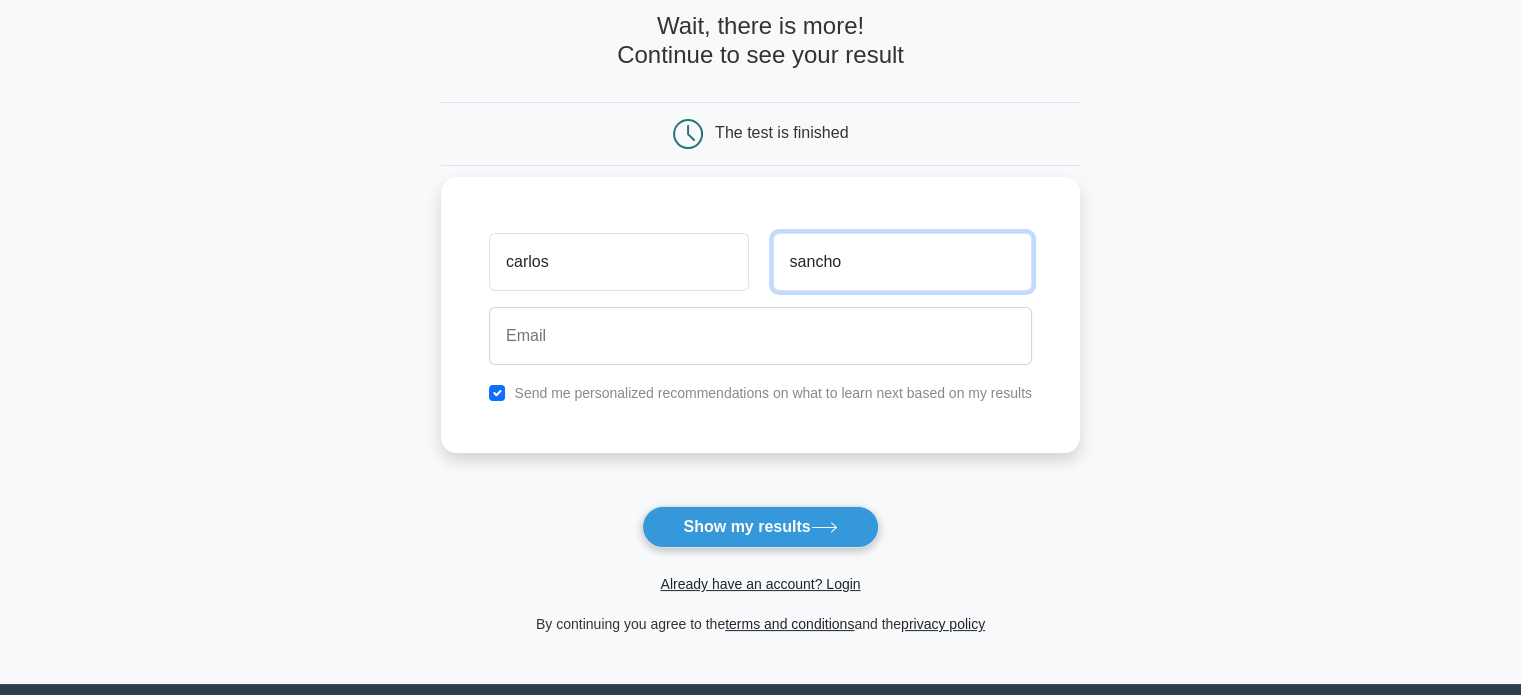 type on "sancho" 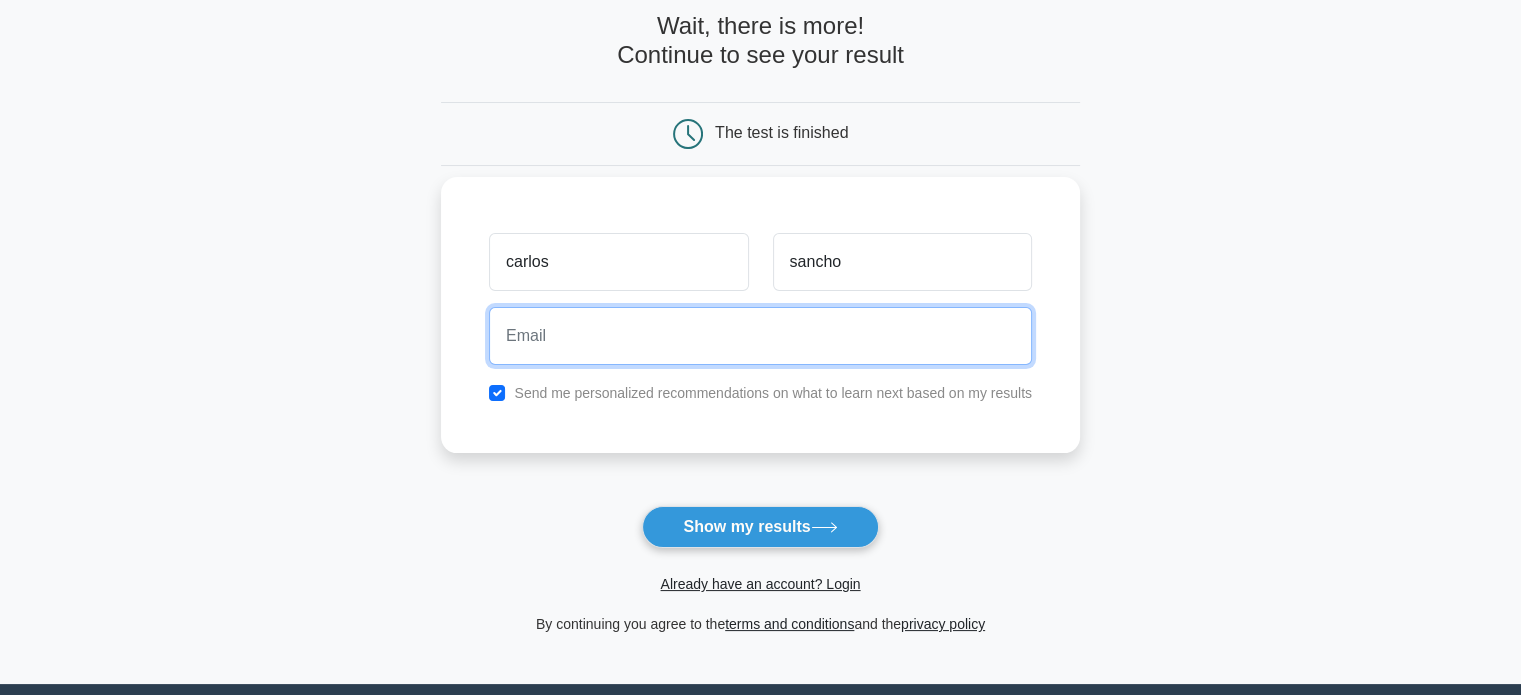click at bounding box center (760, 336) 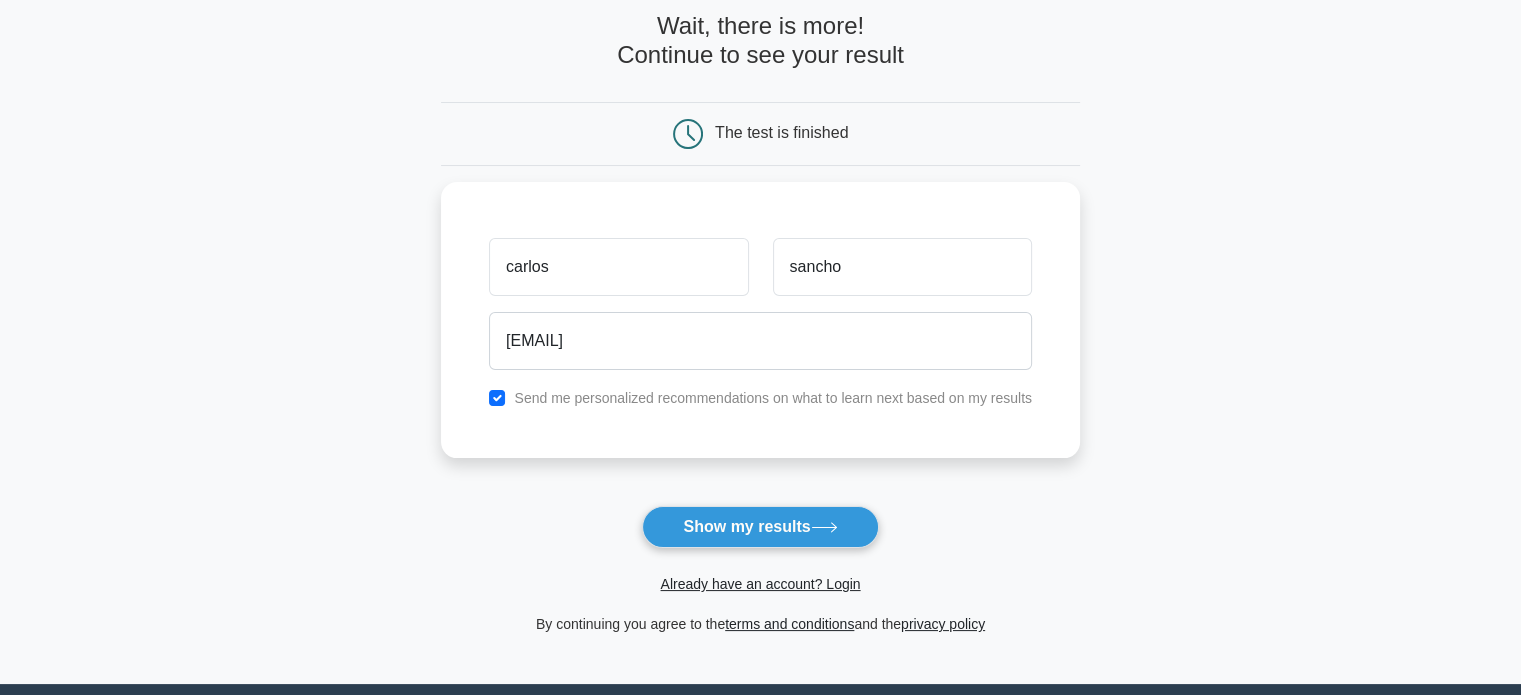 drag, startPoint x: 771, startPoint y: 523, endPoint x: 778, endPoint y: 515, distance: 10.630146 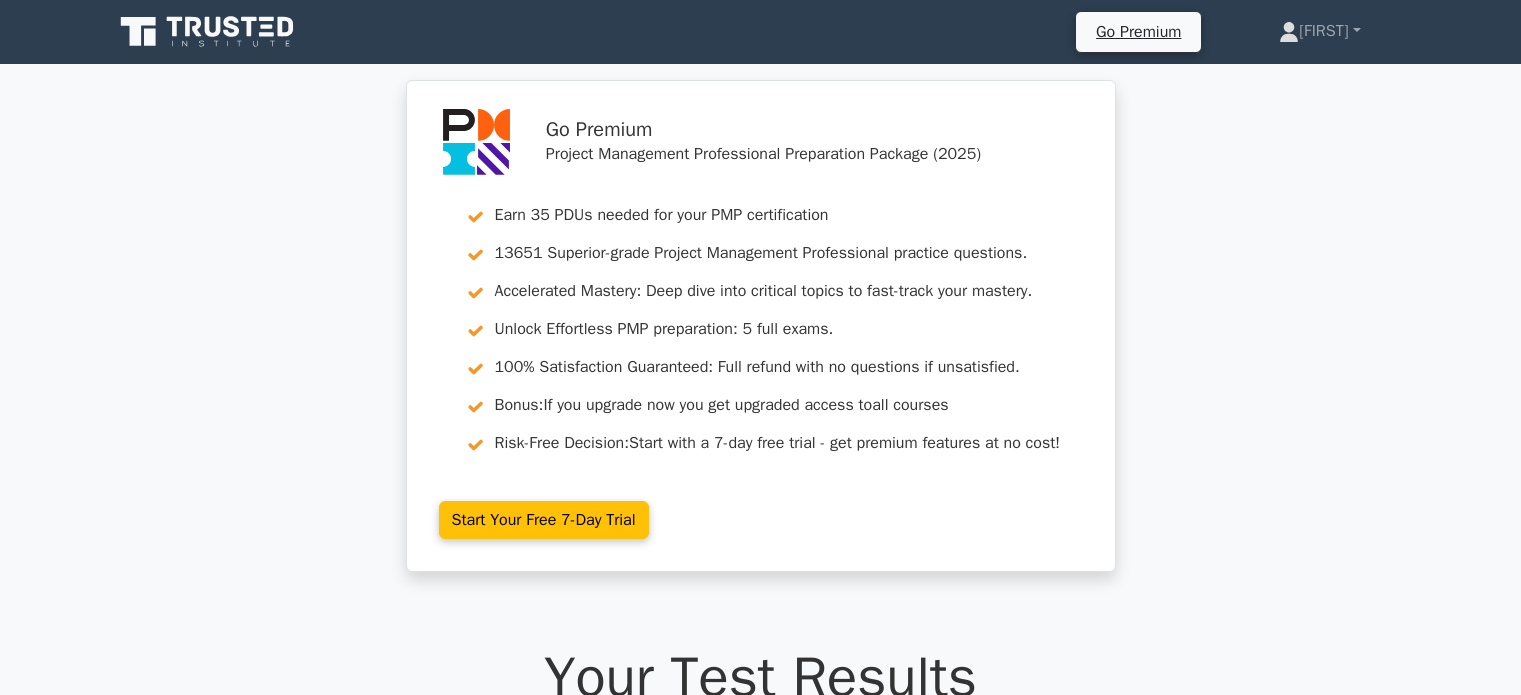 scroll, scrollTop: 0, scrollLeft: 0, axis: both 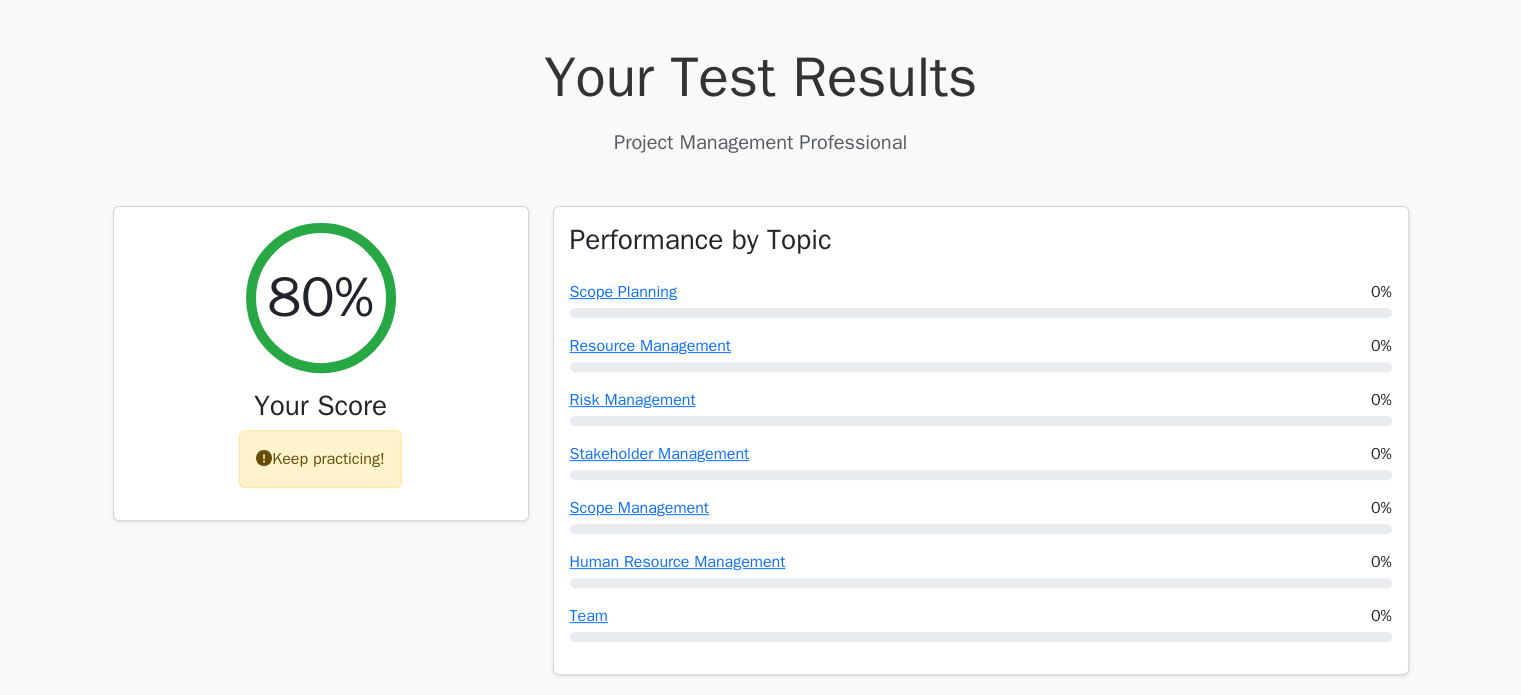 click on "Your Test Results" at bounding box center (761, 77) 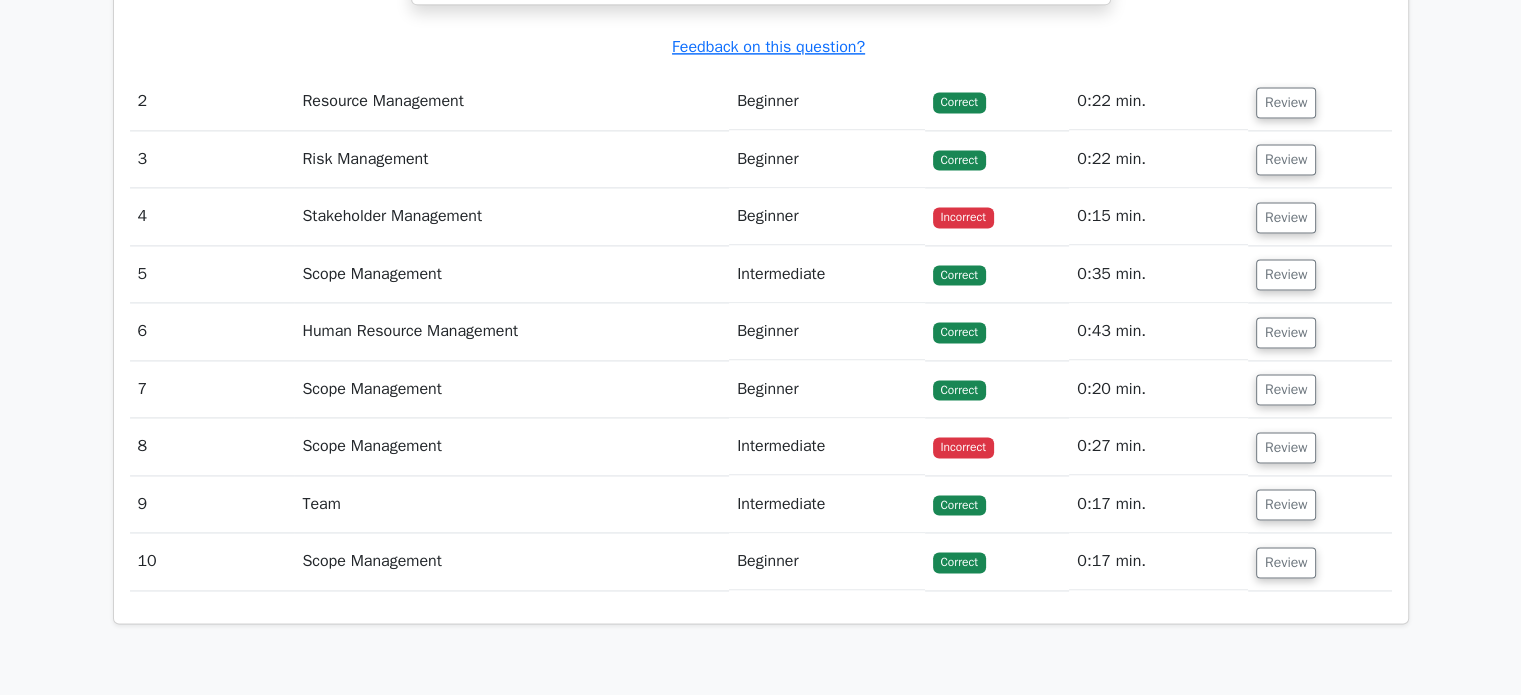 scroll, scrollTop: 2809, scrollLeft: 0, axis: vertical 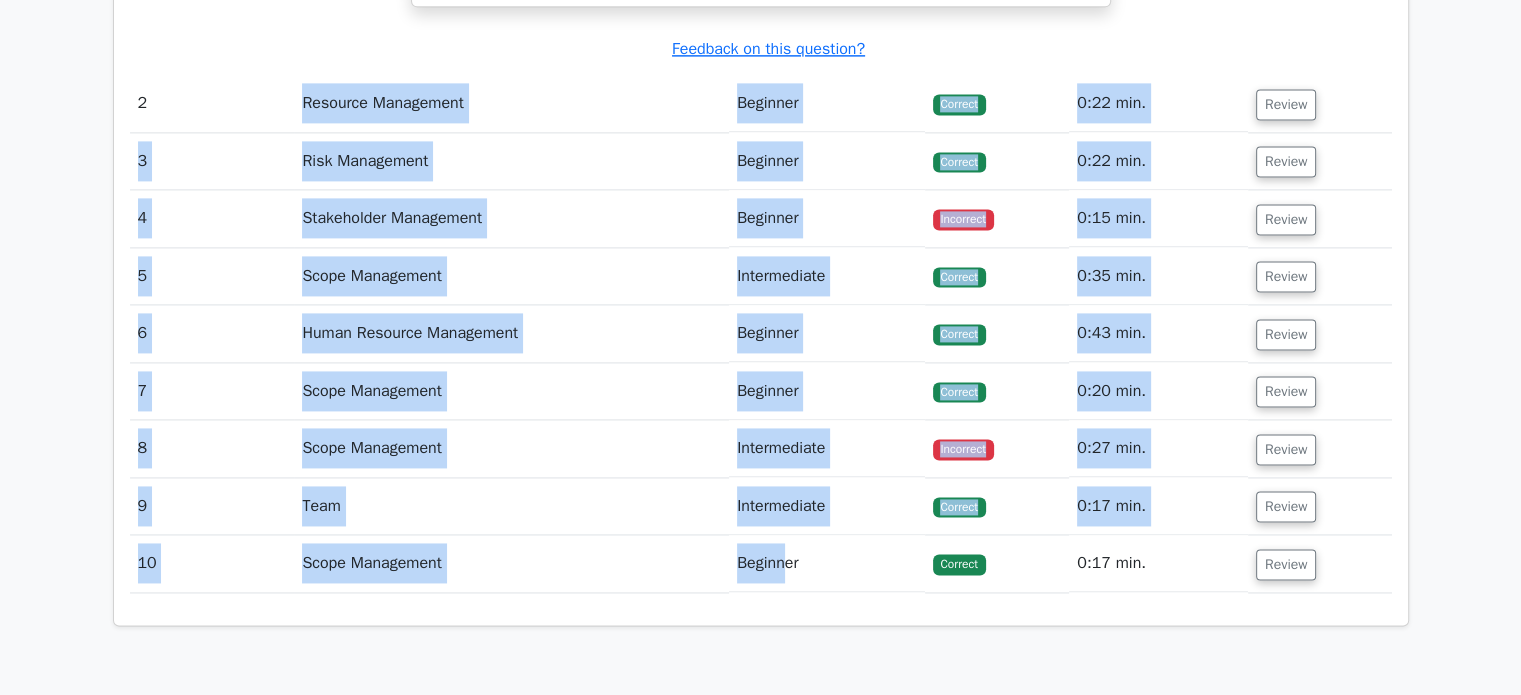 drag, startPoint x: 290, startPoint y: 107, endPoint x: 760, endPoint y: 532, distance: 633.66 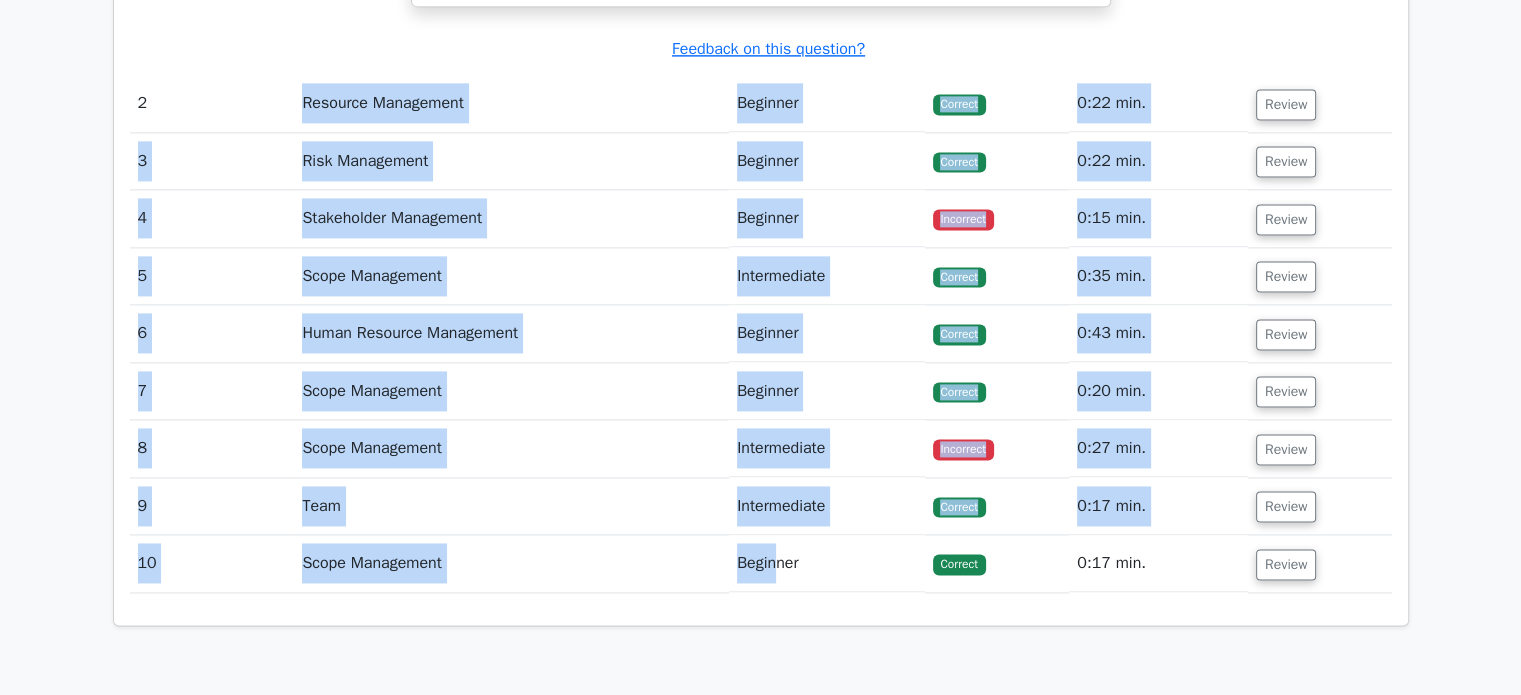 click on "Scope Management" at bounding box center [511, 563] 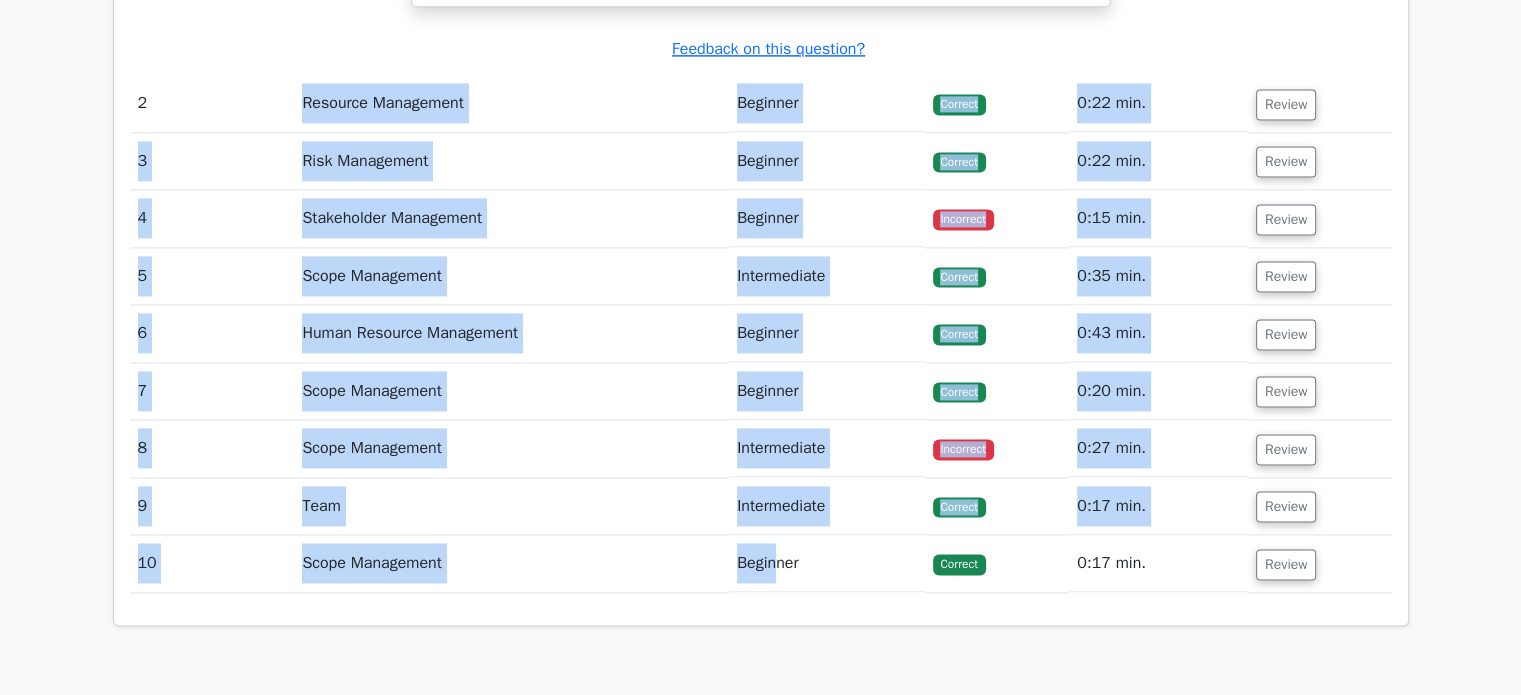 click on "Intermediate" at bounding box center (826, 506) 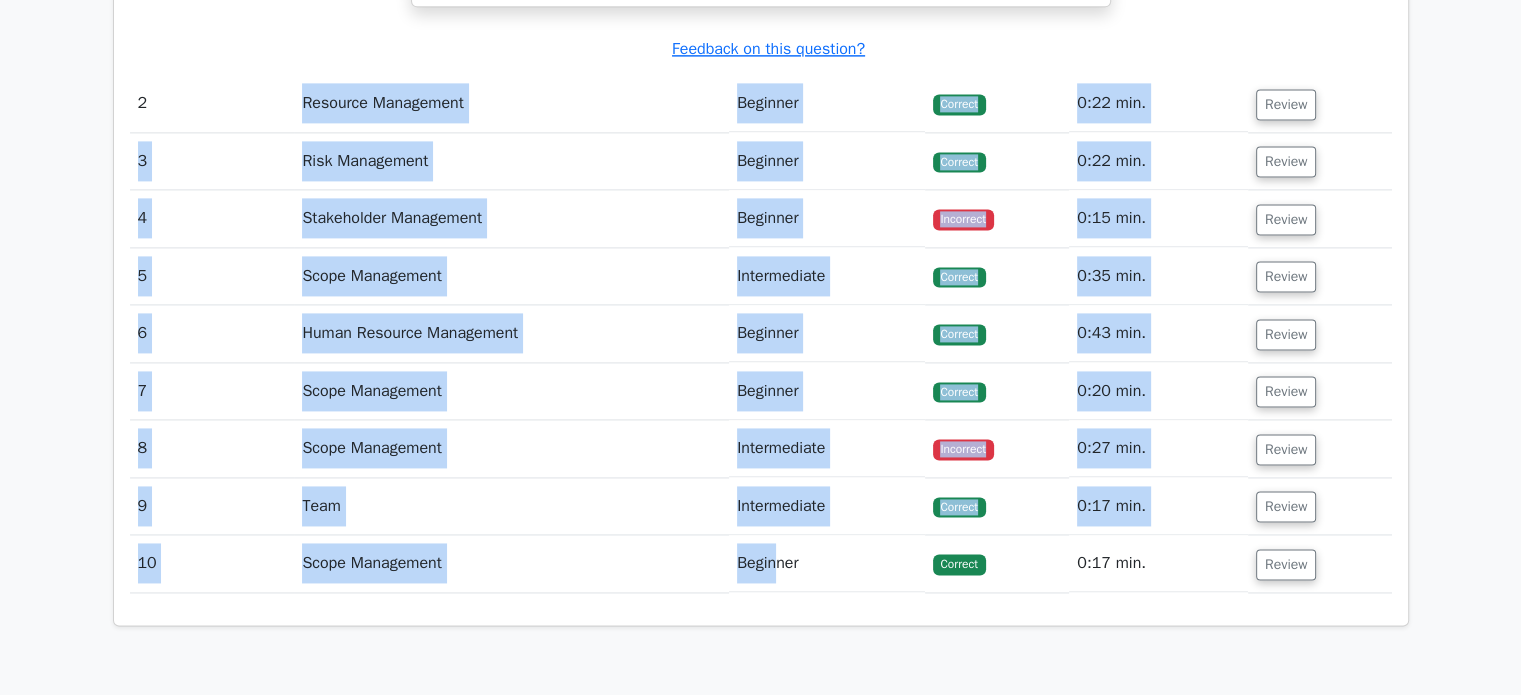 click on "Beginner" at bounding box center (826, 391) 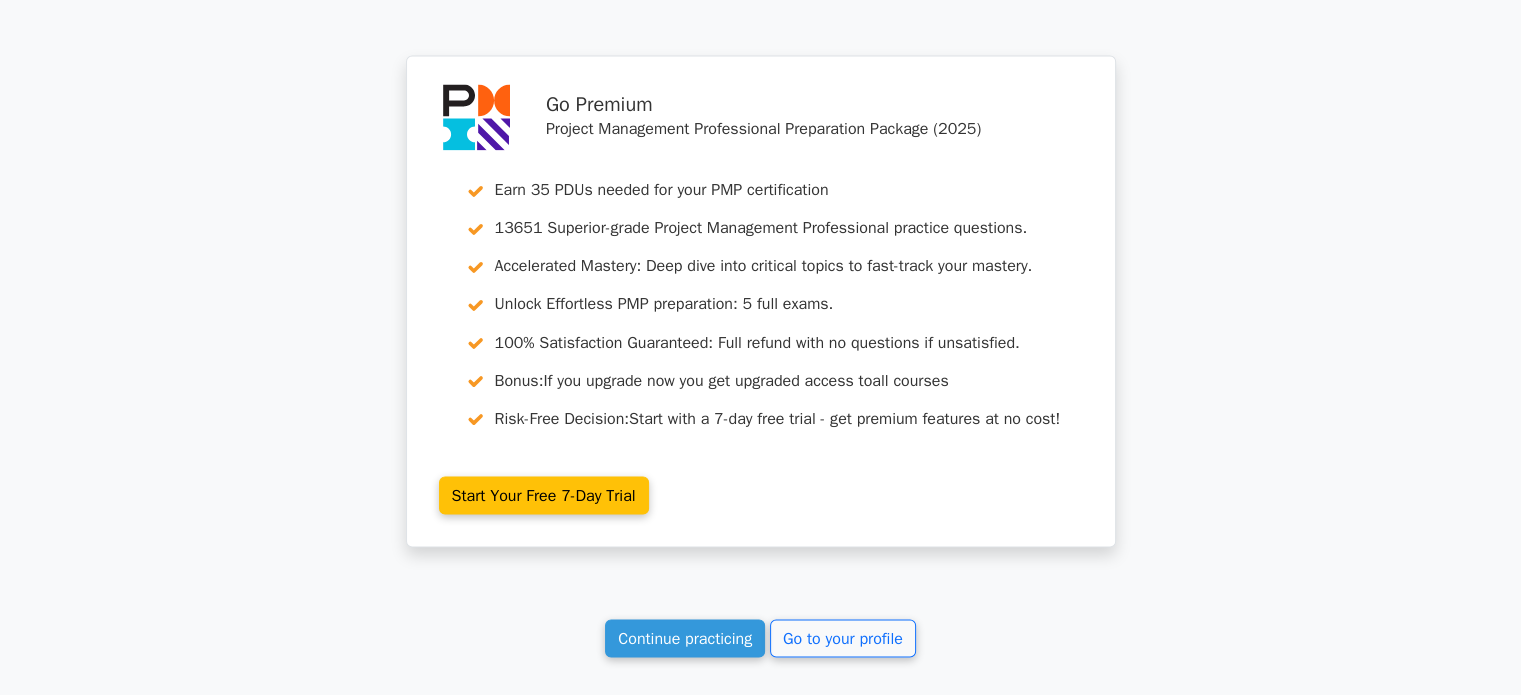 scroll, scrollTop: 3409, scrollLeft: 0, axis: vertical 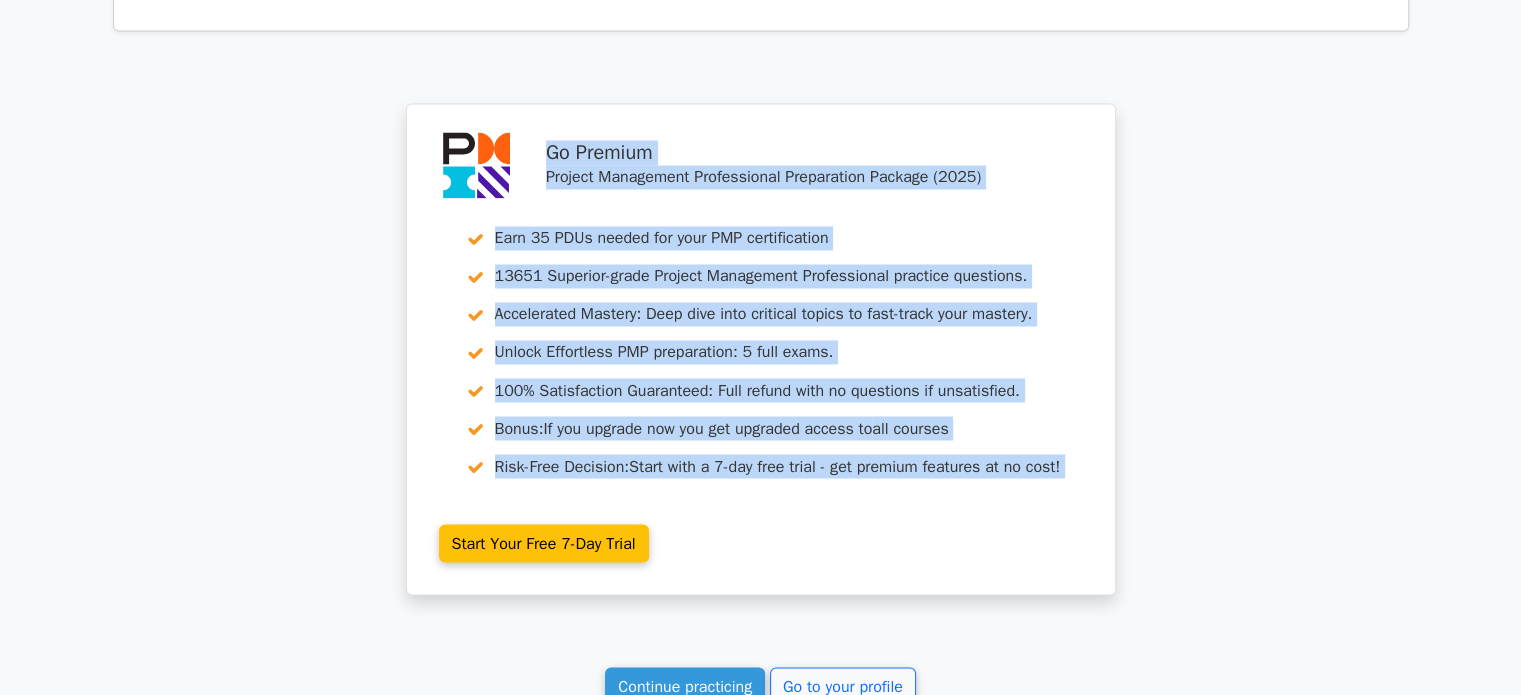 drag, startPoint x: 1272, startPoint y: 585, endPoint x: 400, endPoint y: 111, distance: 992.5019 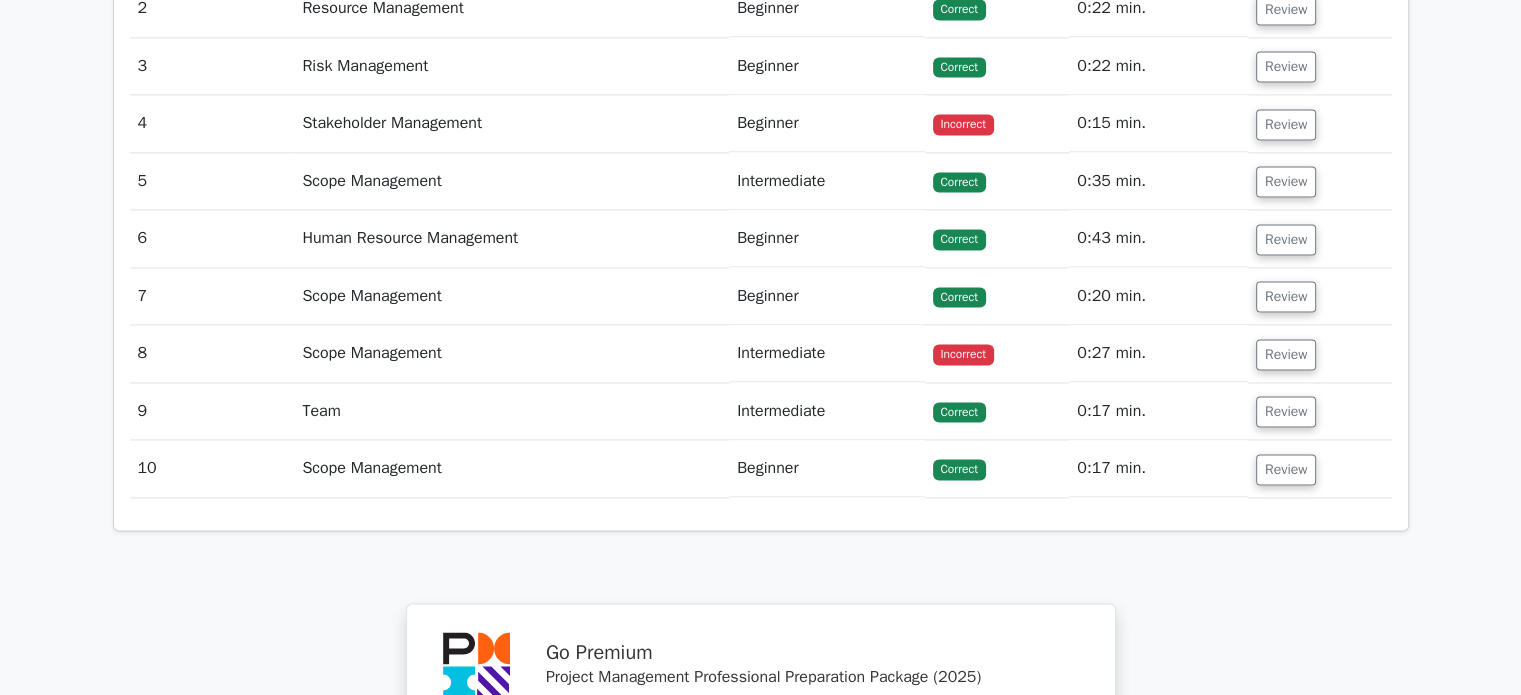 click on "Question Analysis
Question  #
Topic
Difficulty
Result
Time Spent
Action
1
Scope Planning
Beginner
Correct
a." at bounding box center [761, -394] 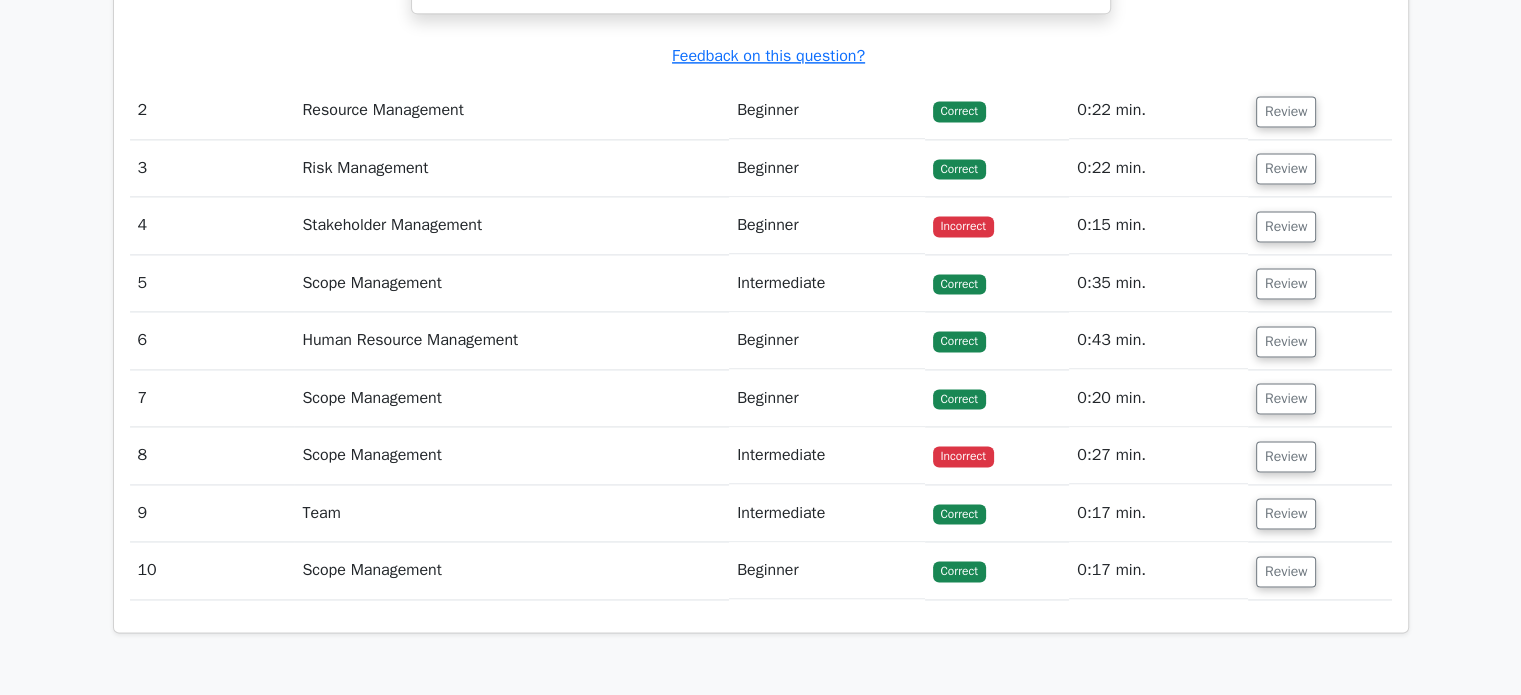 scroll, scrollTop: 2809, scrollLeft: 0, axis: vertical 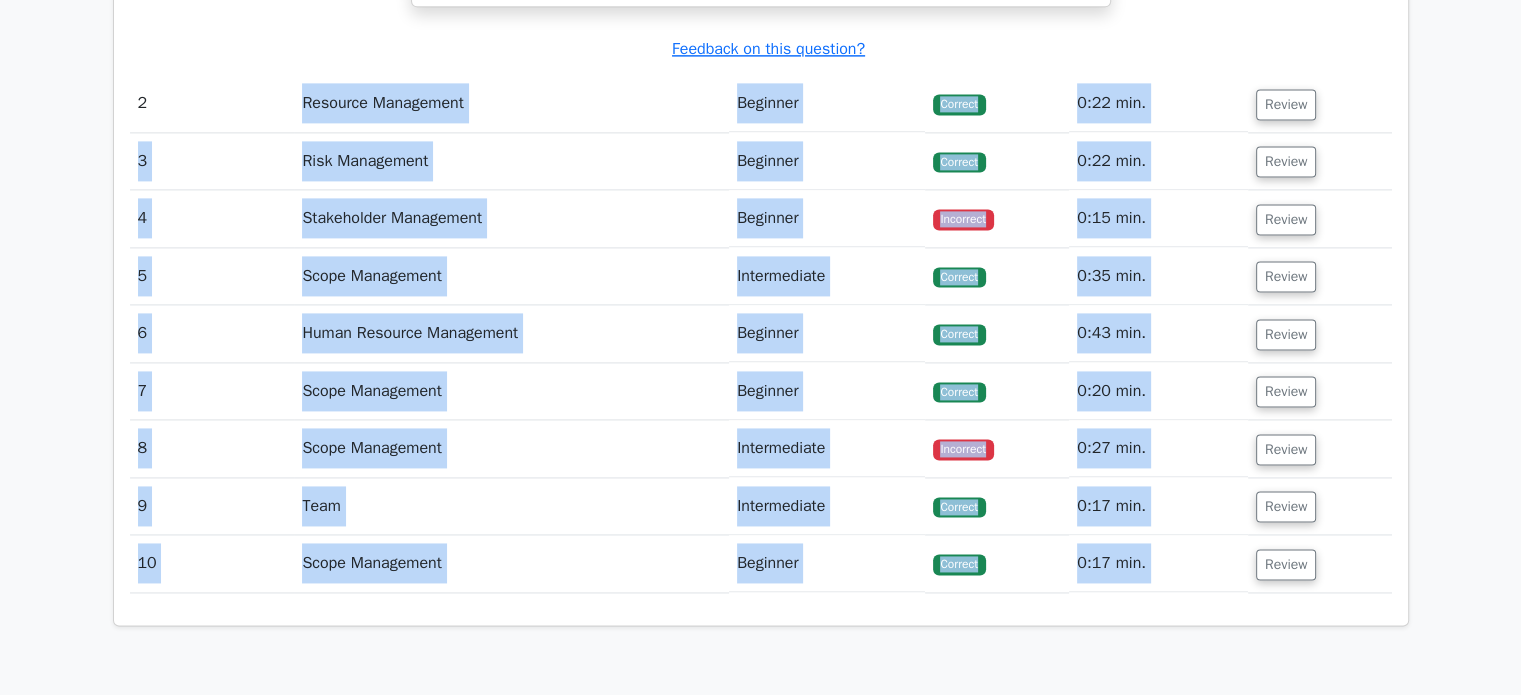 drag, startPoint x: 1346, startPoint y: 555, endPoint x: 265, endPoint y: 99, distance: 1173.2421 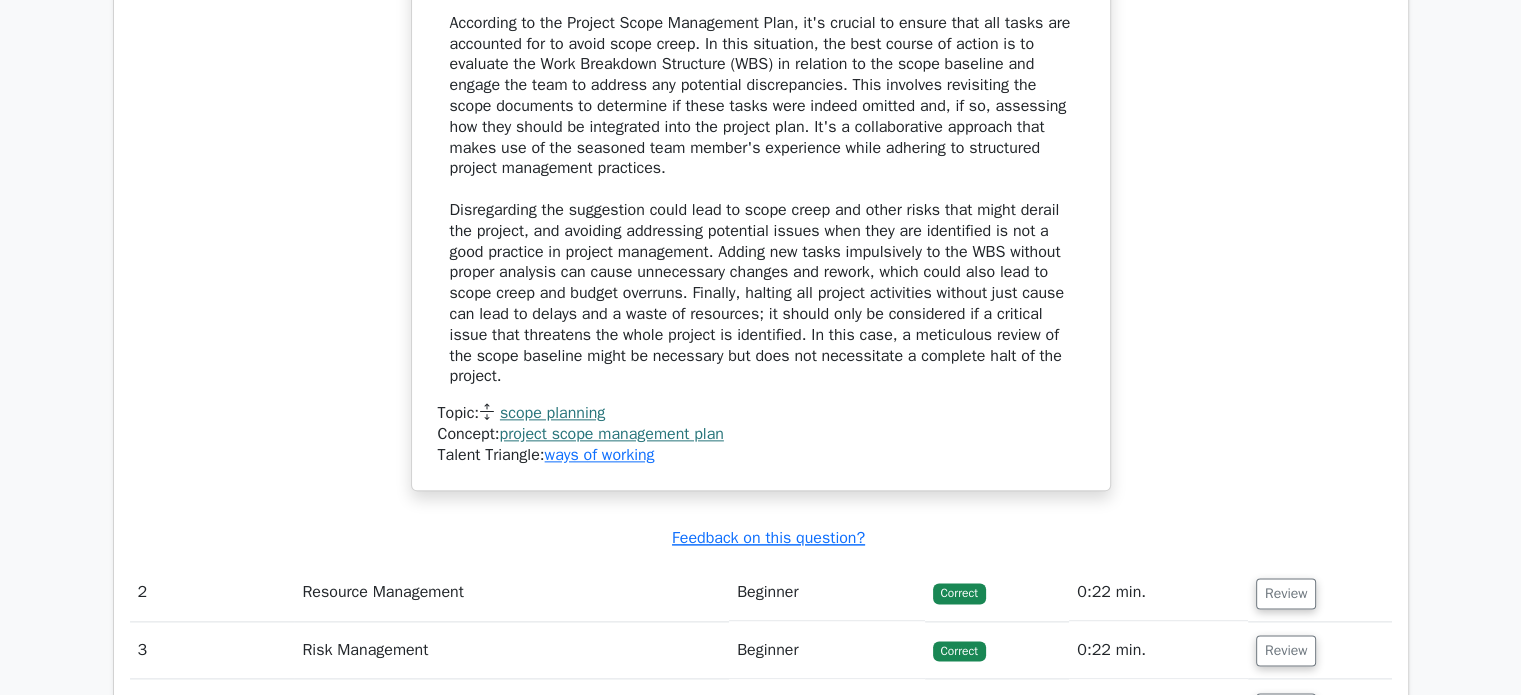 scroll, scrollTop: 2309, scrollLeft: 0, axis: vertical 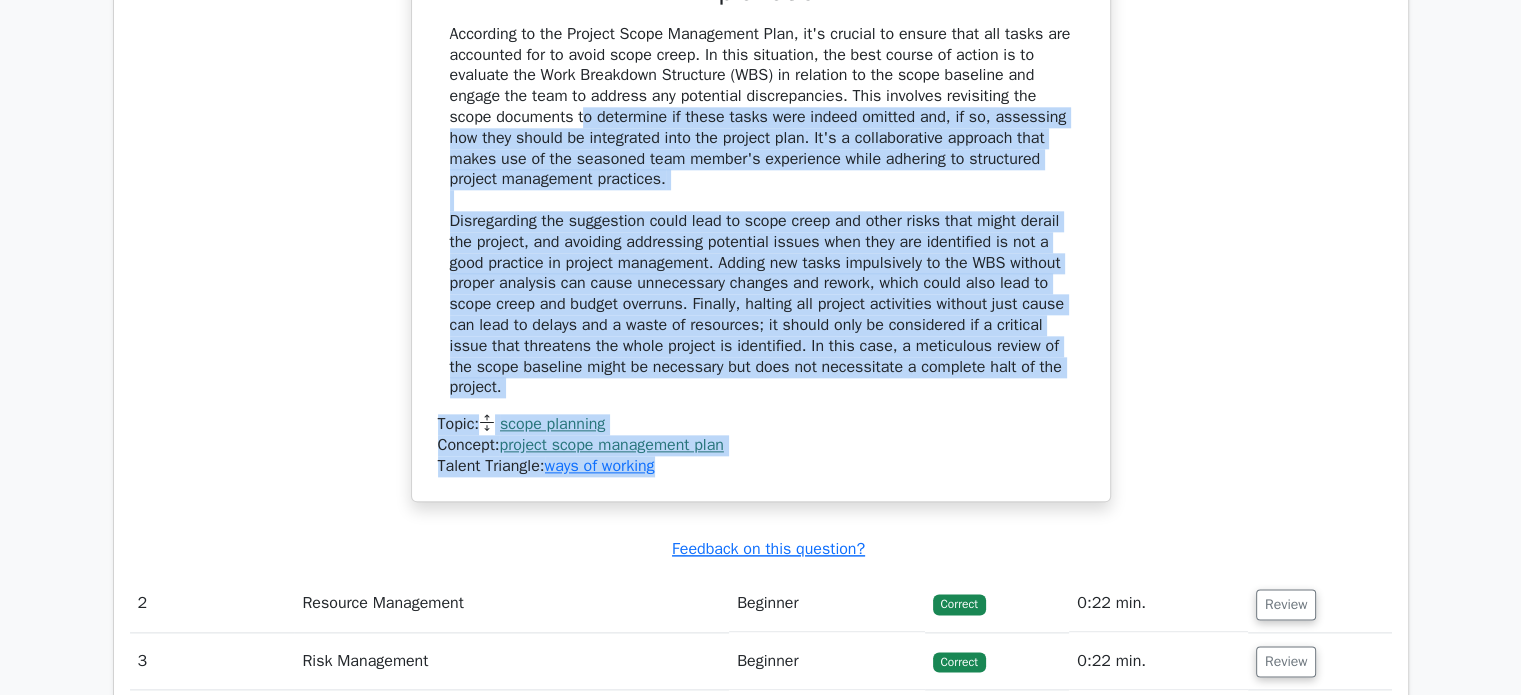 drag, startPoint x: 743, startPoint y: 466, endPoint x: 417, endPoint y: 113, distance: 480.50494 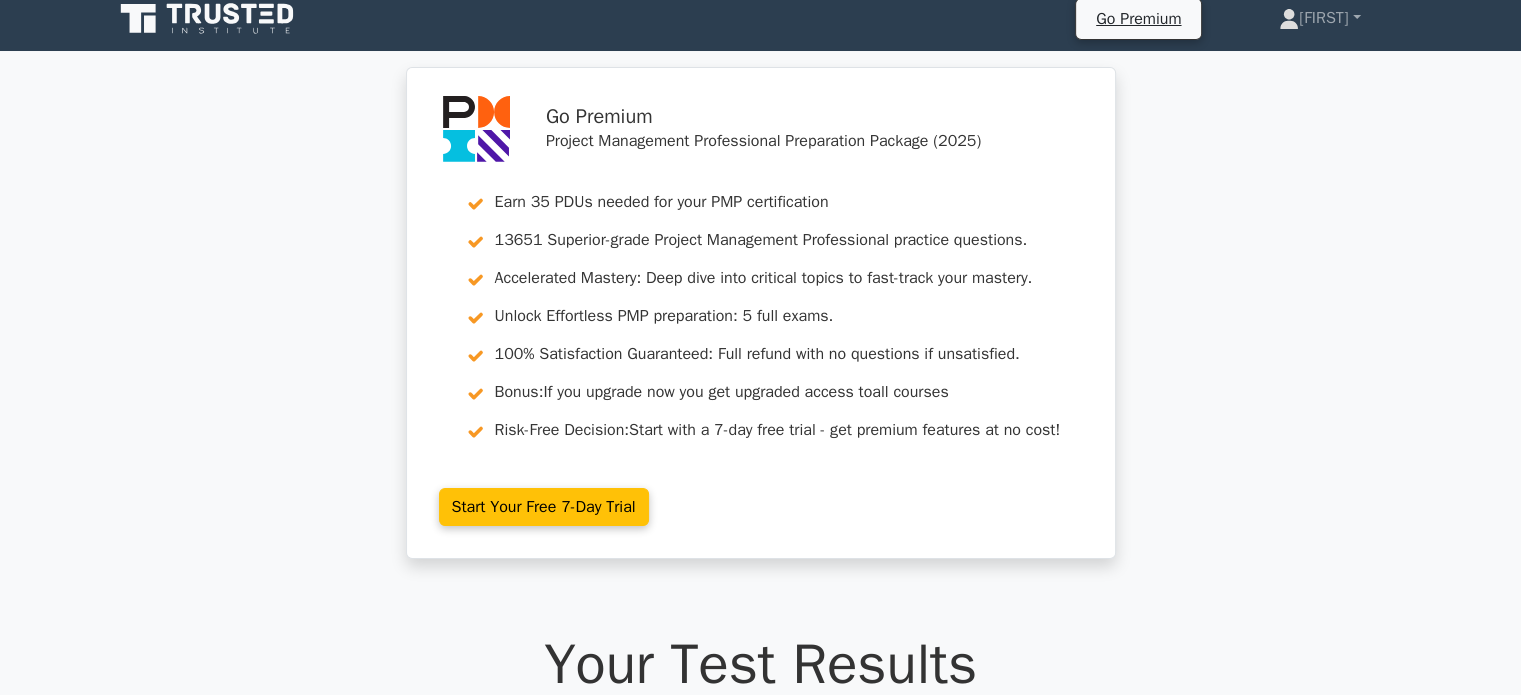 scroll, scrollTop: 0, scrollLeft: 0, axis: both 